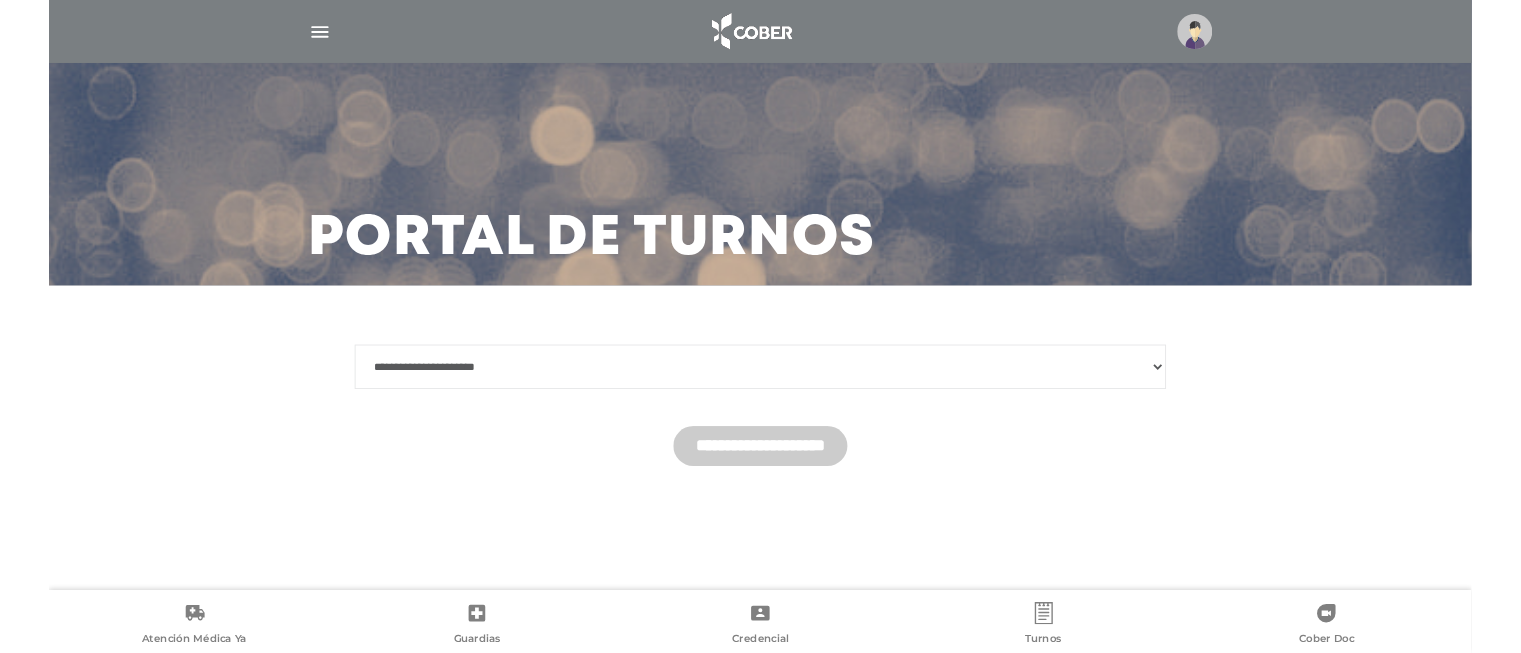 scroll, scrollTop: 0, scrollLeft: 0, axis: both 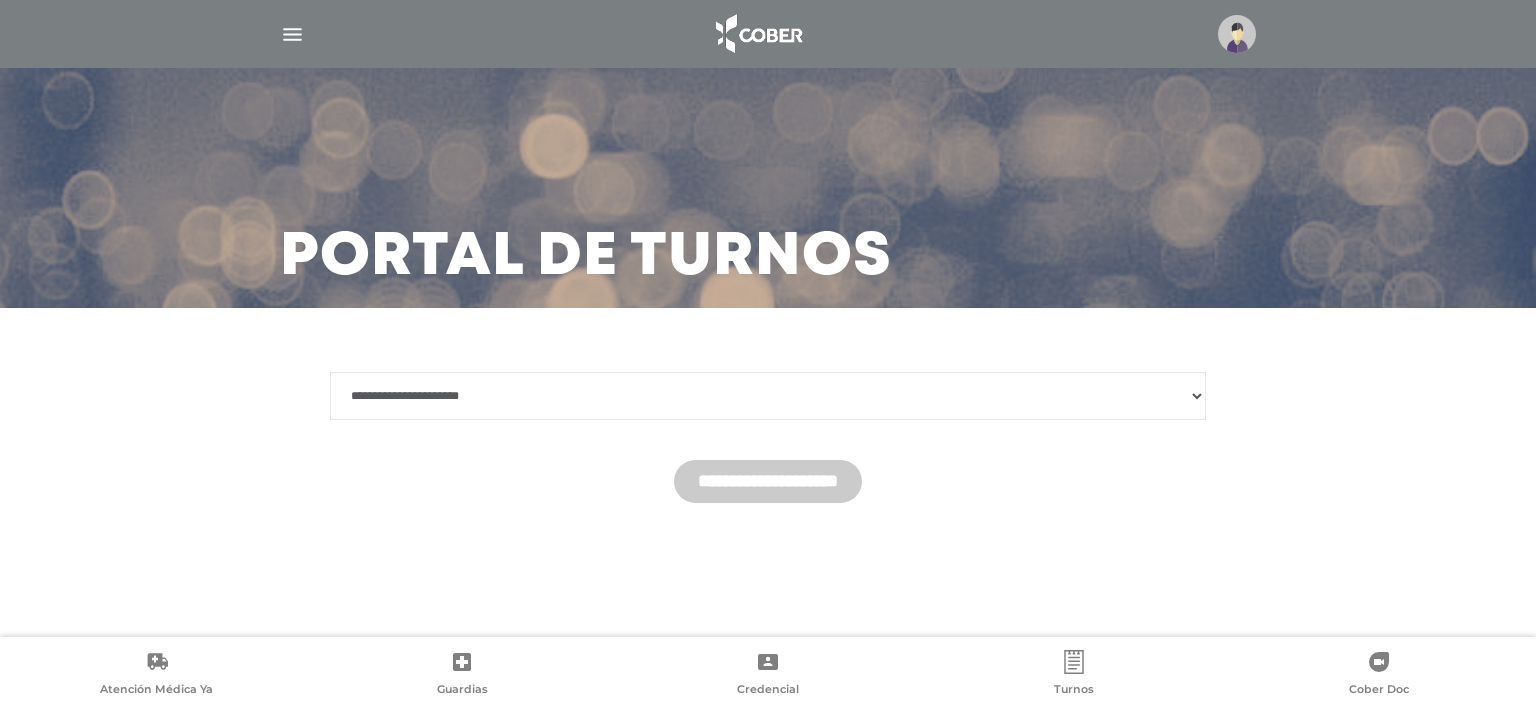 click on "**********" at bounding box center [768, 396] 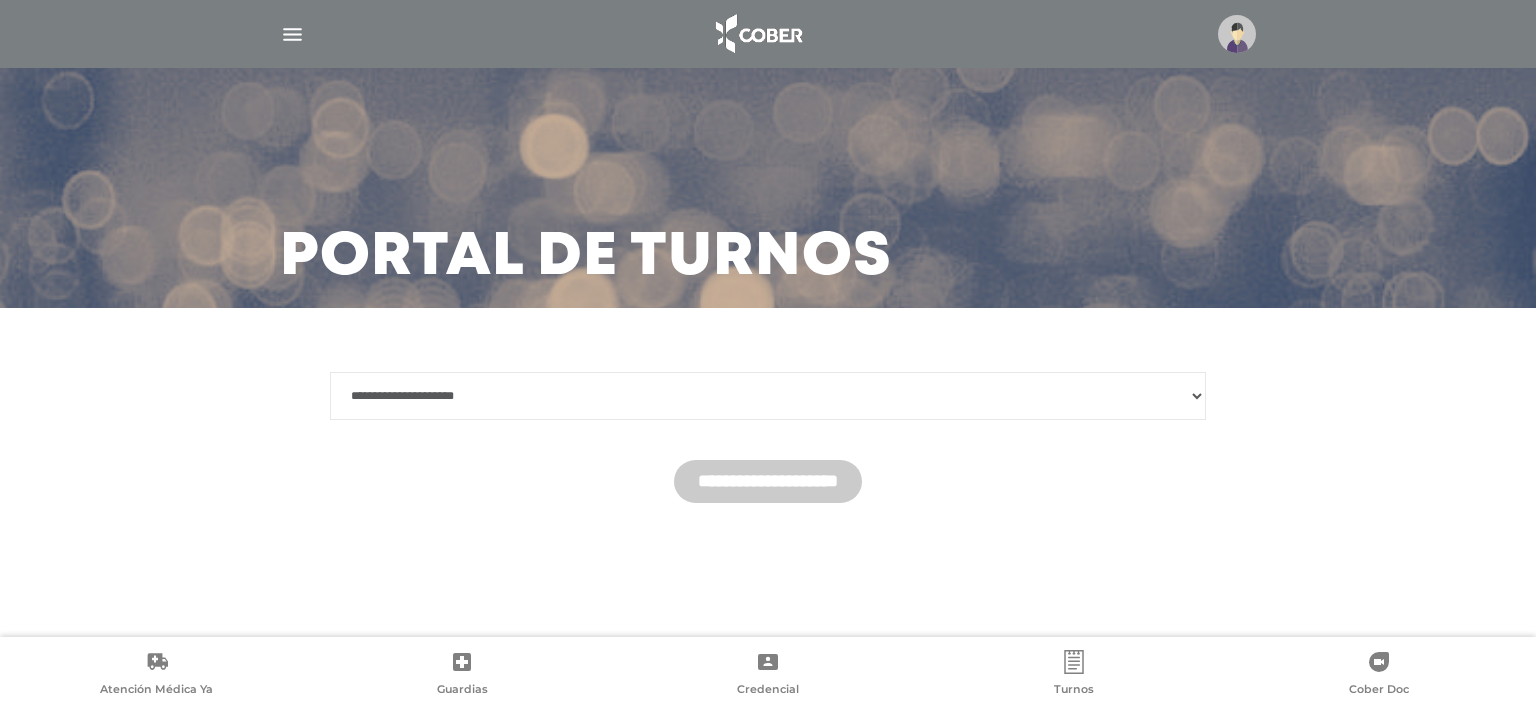 click on "**********" at bounding box center [768, 396] 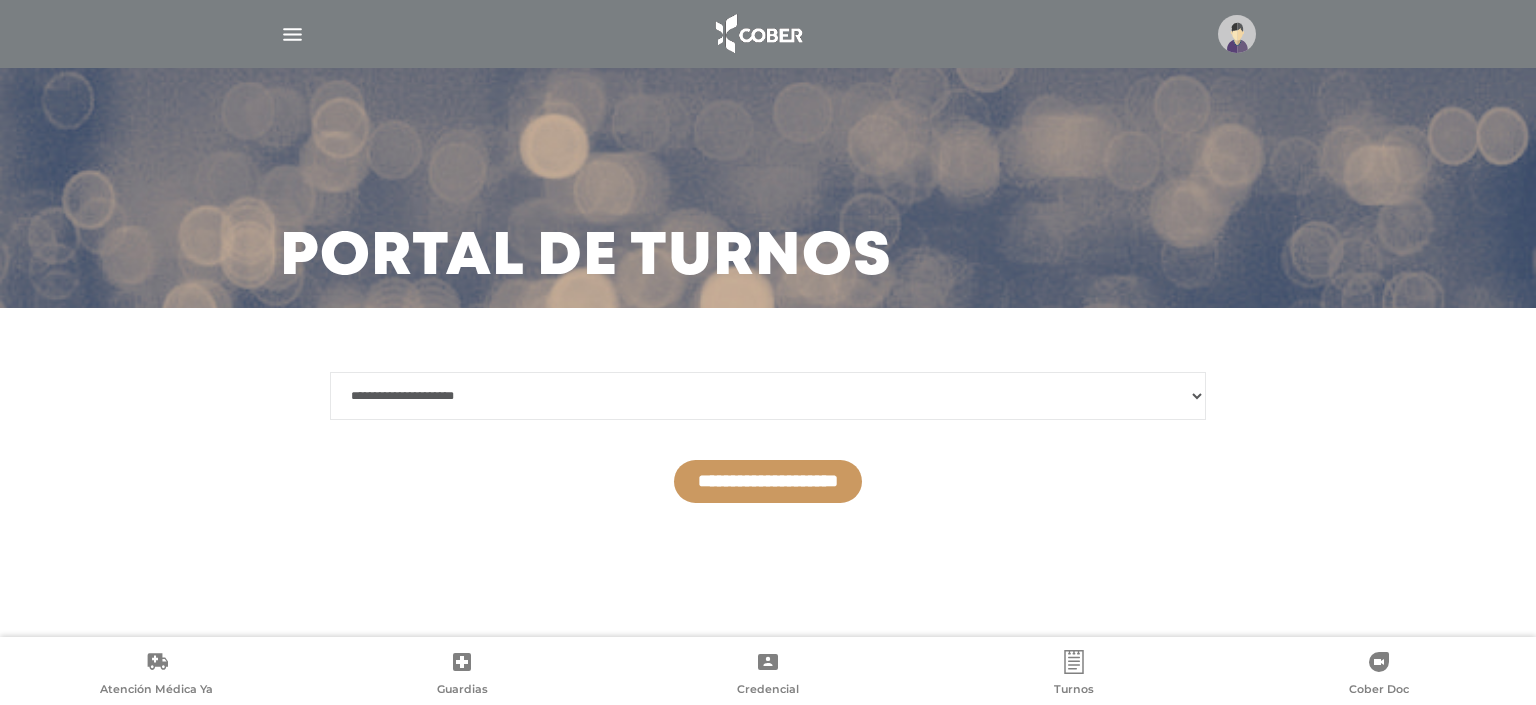 drag, startPoint x: 664, startPoint y: 505, endPoint x: 684, endPoint y: 480, distance: 32.01562 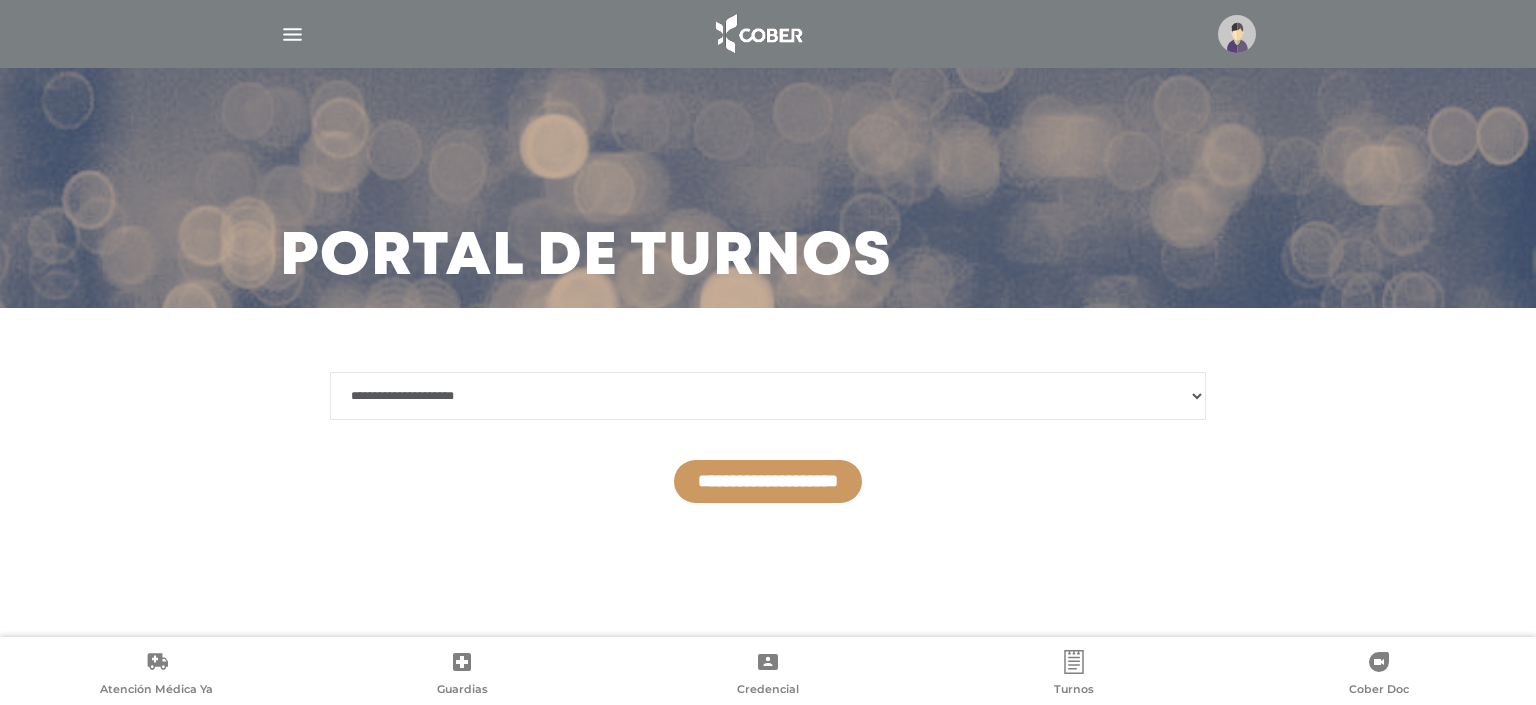 click on "**********" at bounding box center (768, 437) 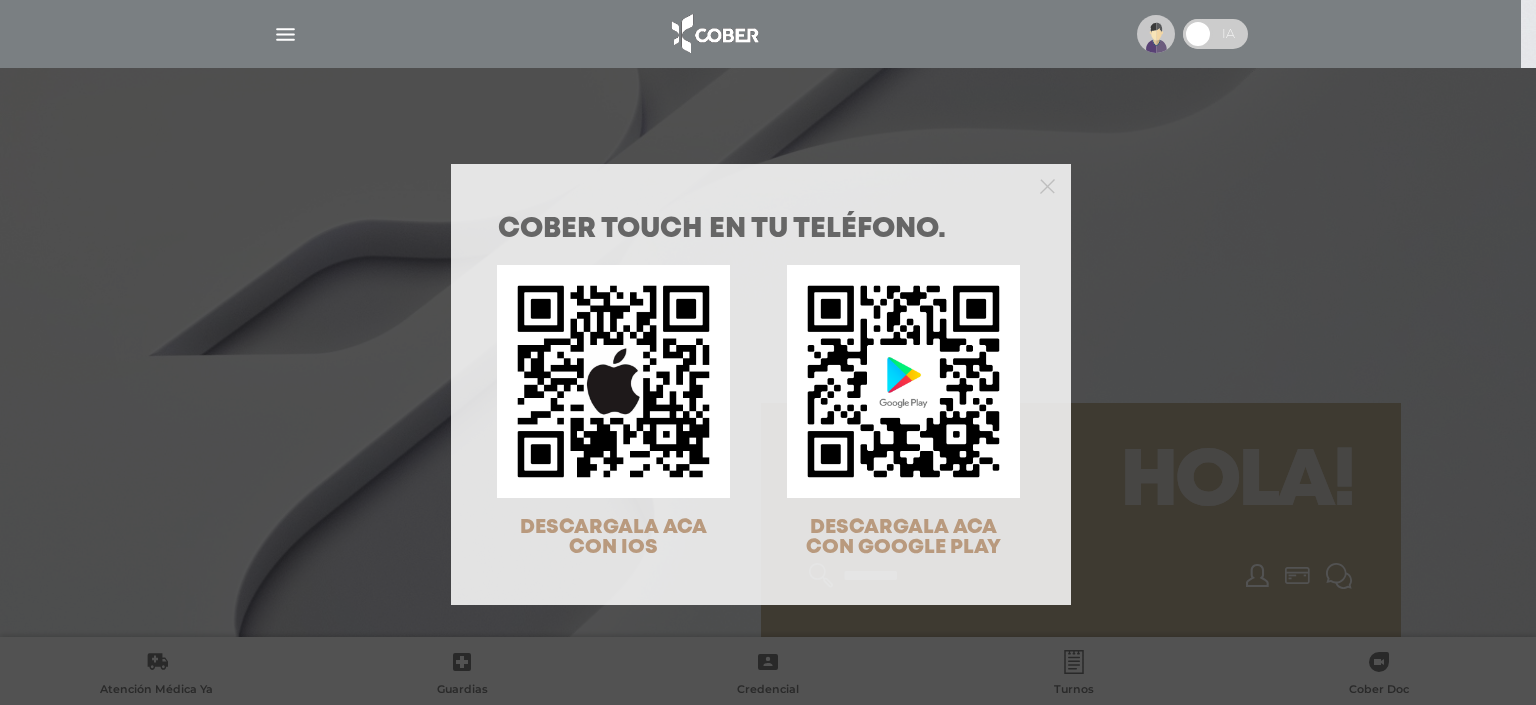 scroll, scrollTop: 0, scrollLeft: 0, axis: both 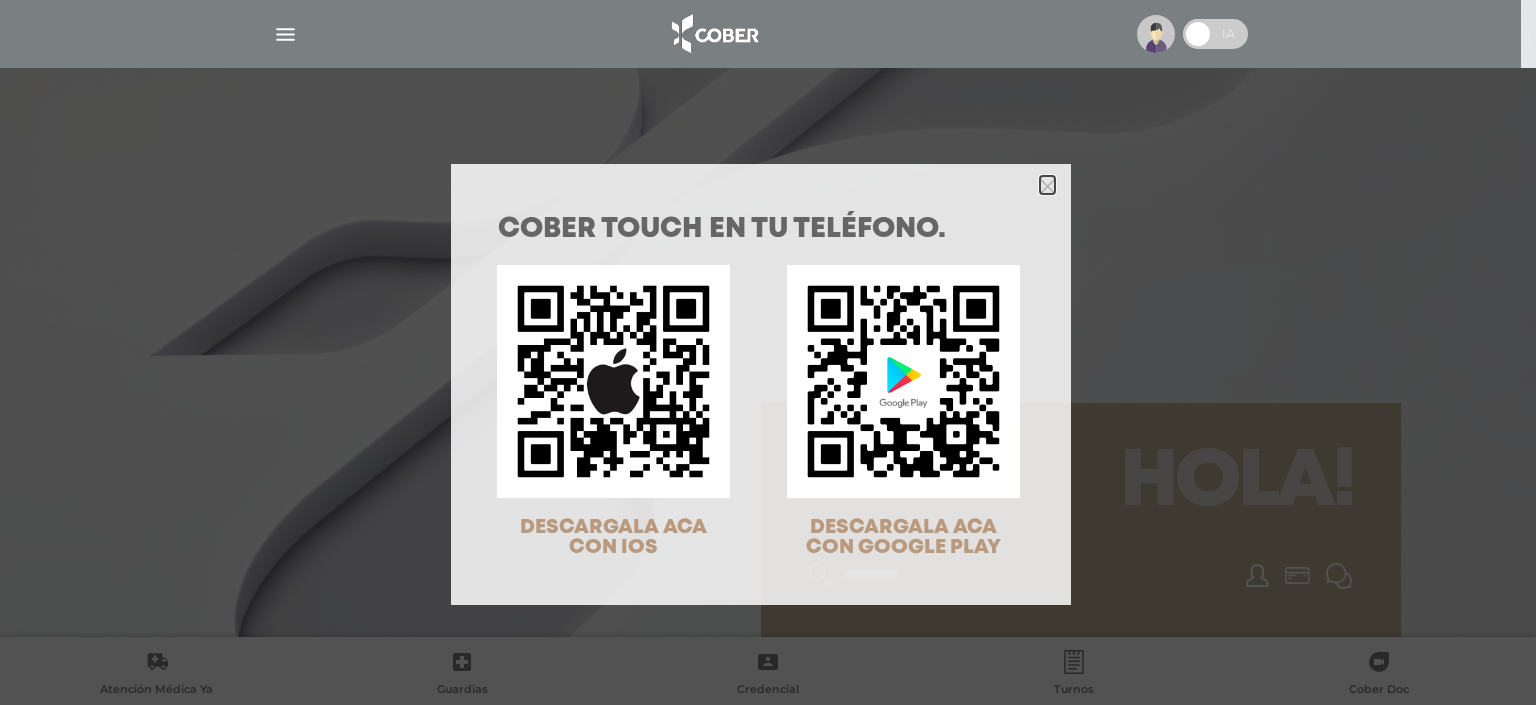 click at bounding box center (1047, 186) 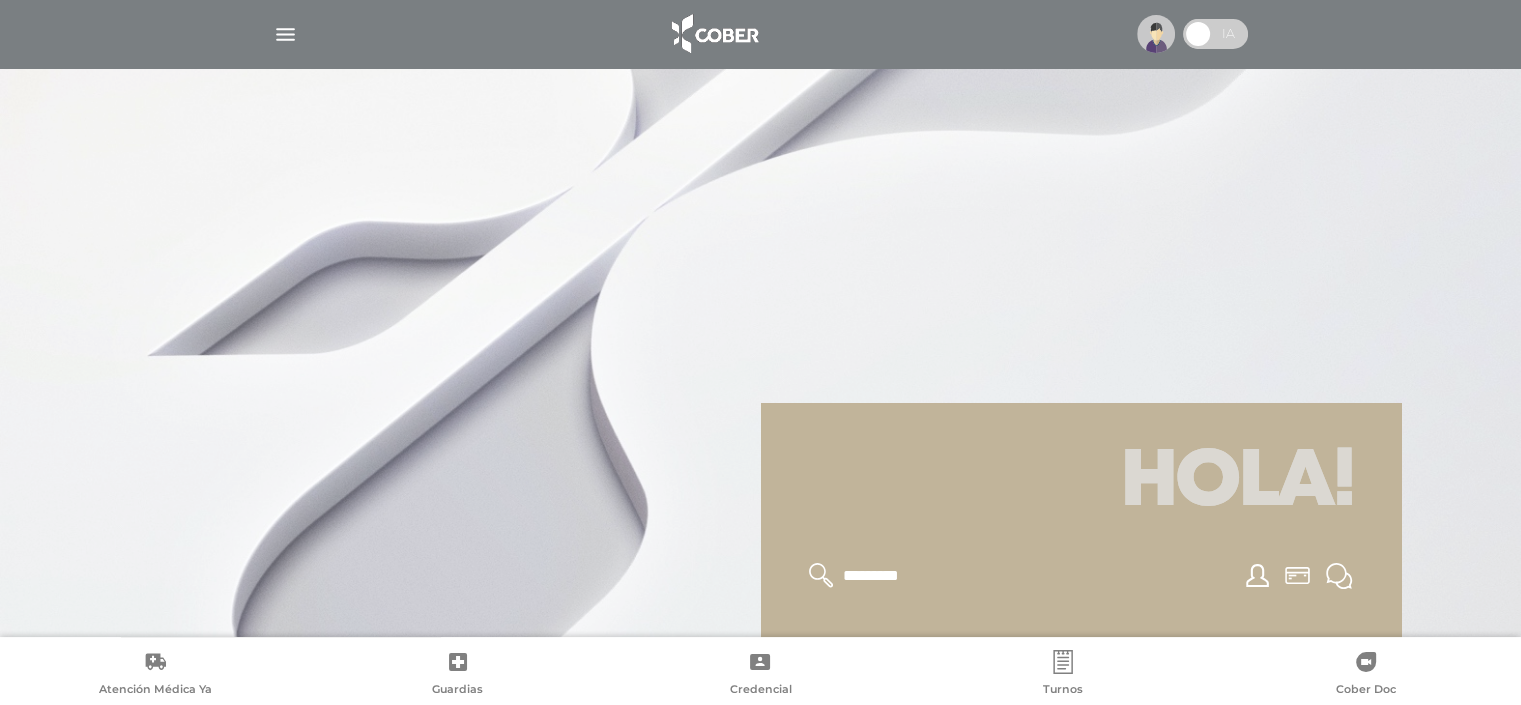 click at bounding box center (1156, 34) 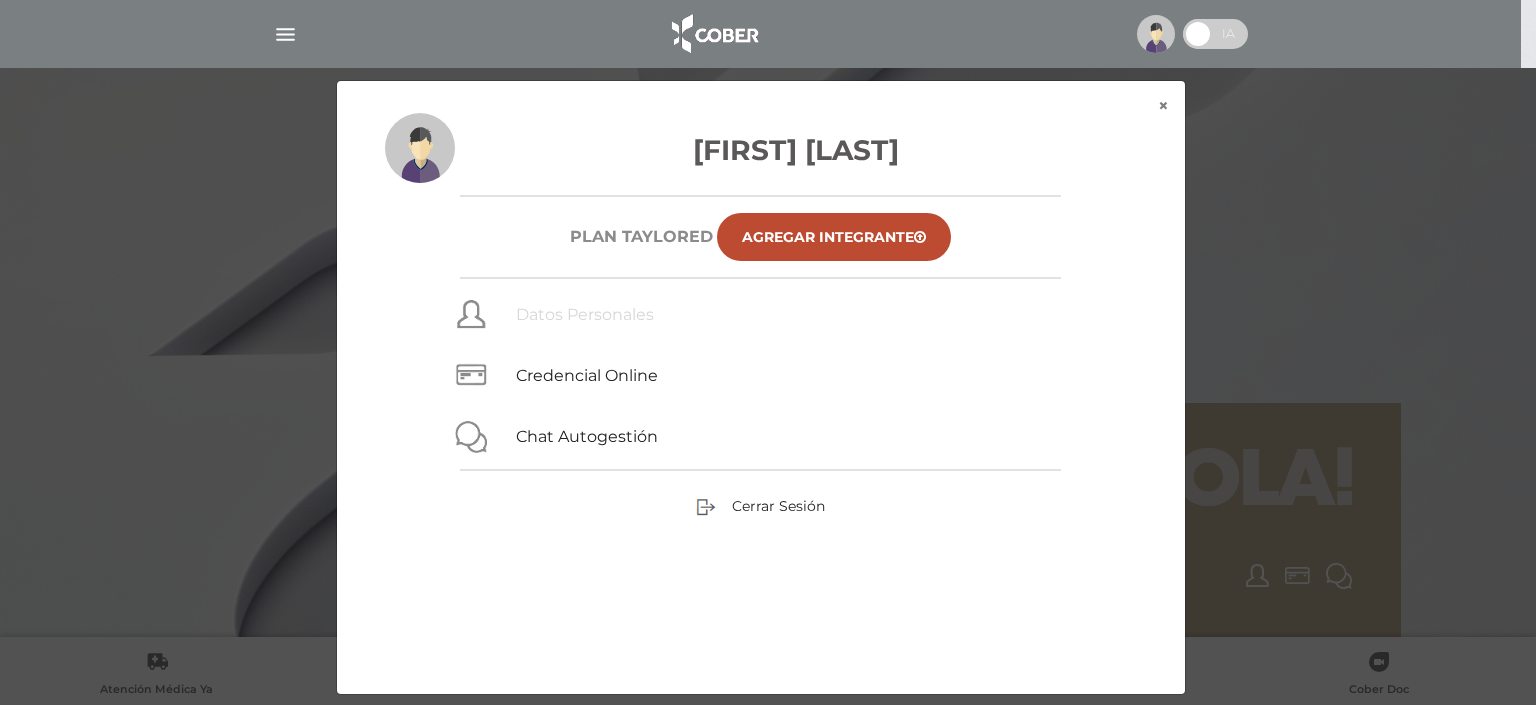 click on "Datos Personales" at bounding box center (585, 314) 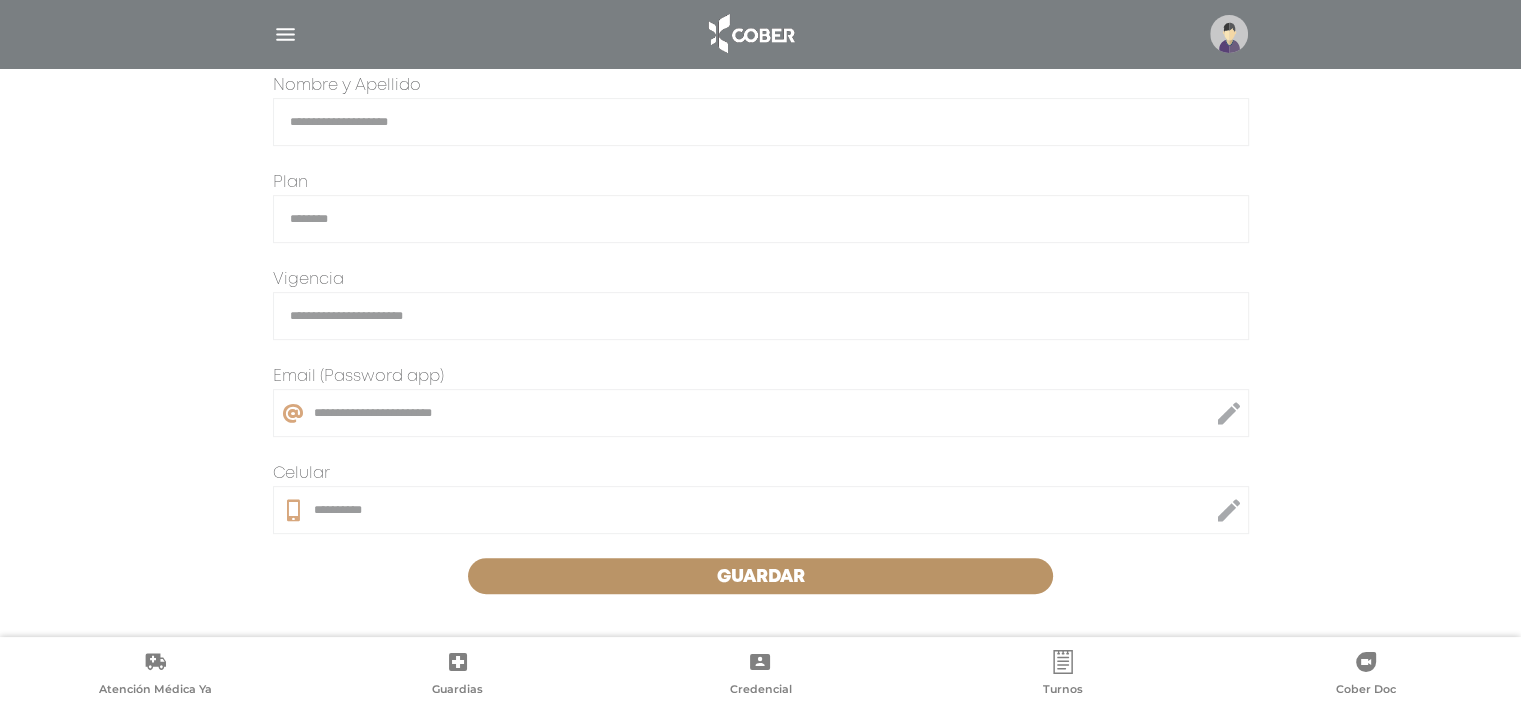 scroll, scrollTop: 452, scrollLeft: 0, axis: vertical 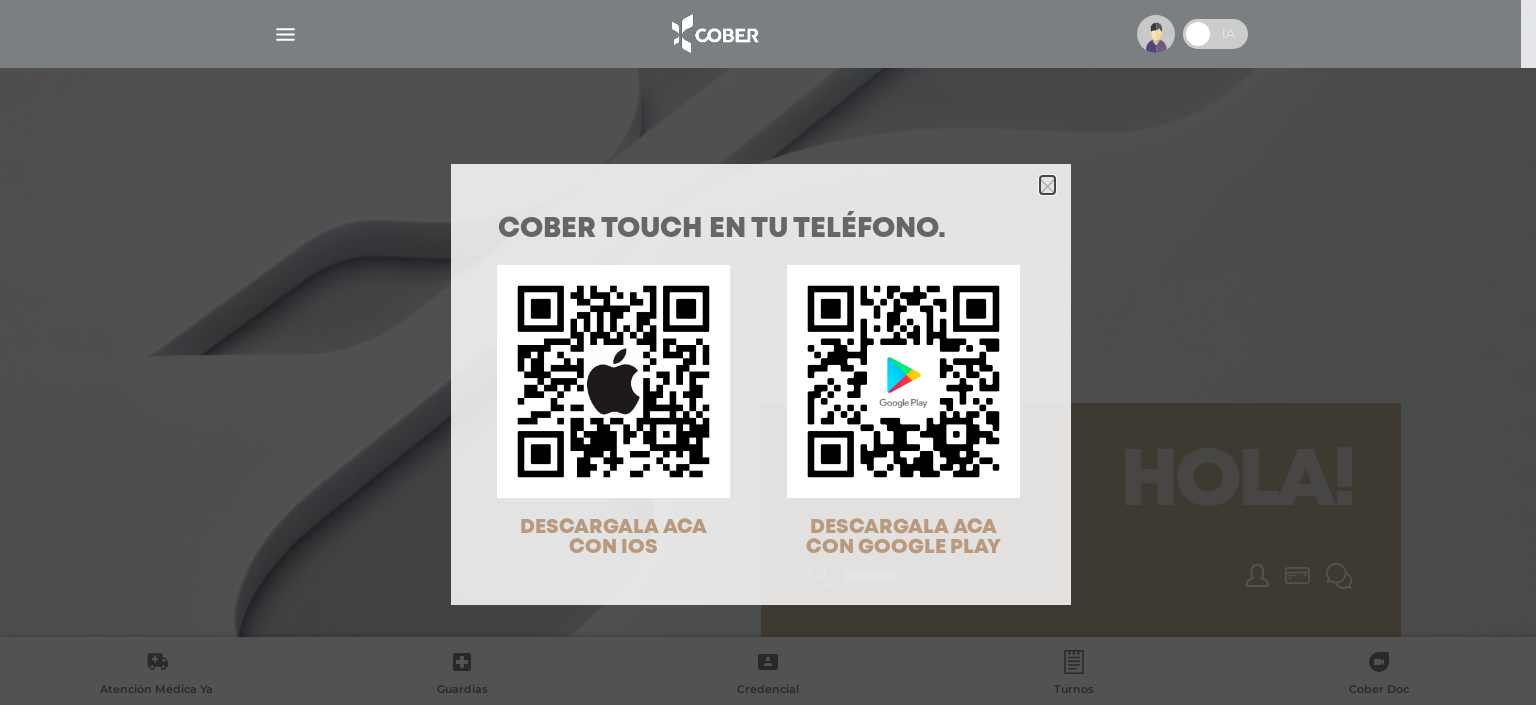 click at bounding box center [1047, 186] 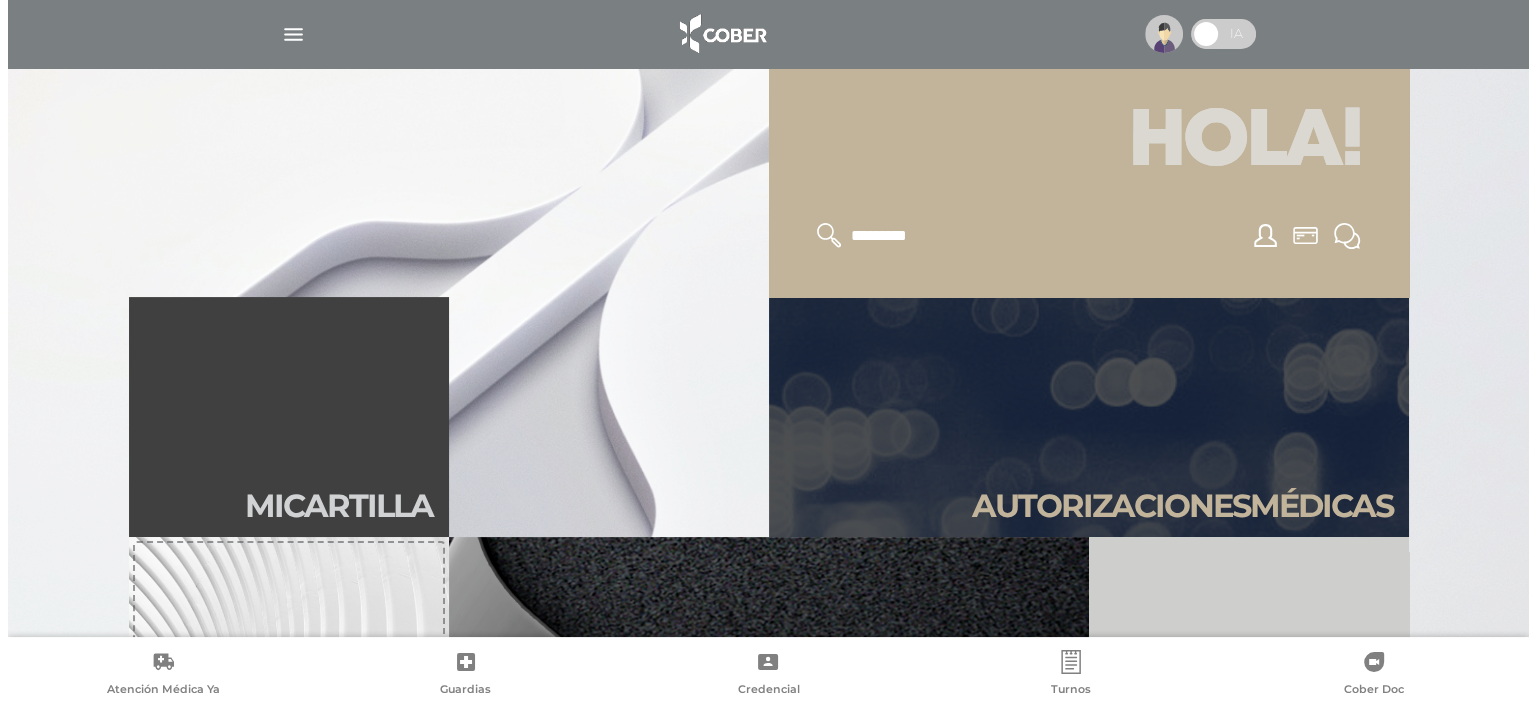 scroll, scrollTop: 342, scrollLeft: 0, axis: vertical 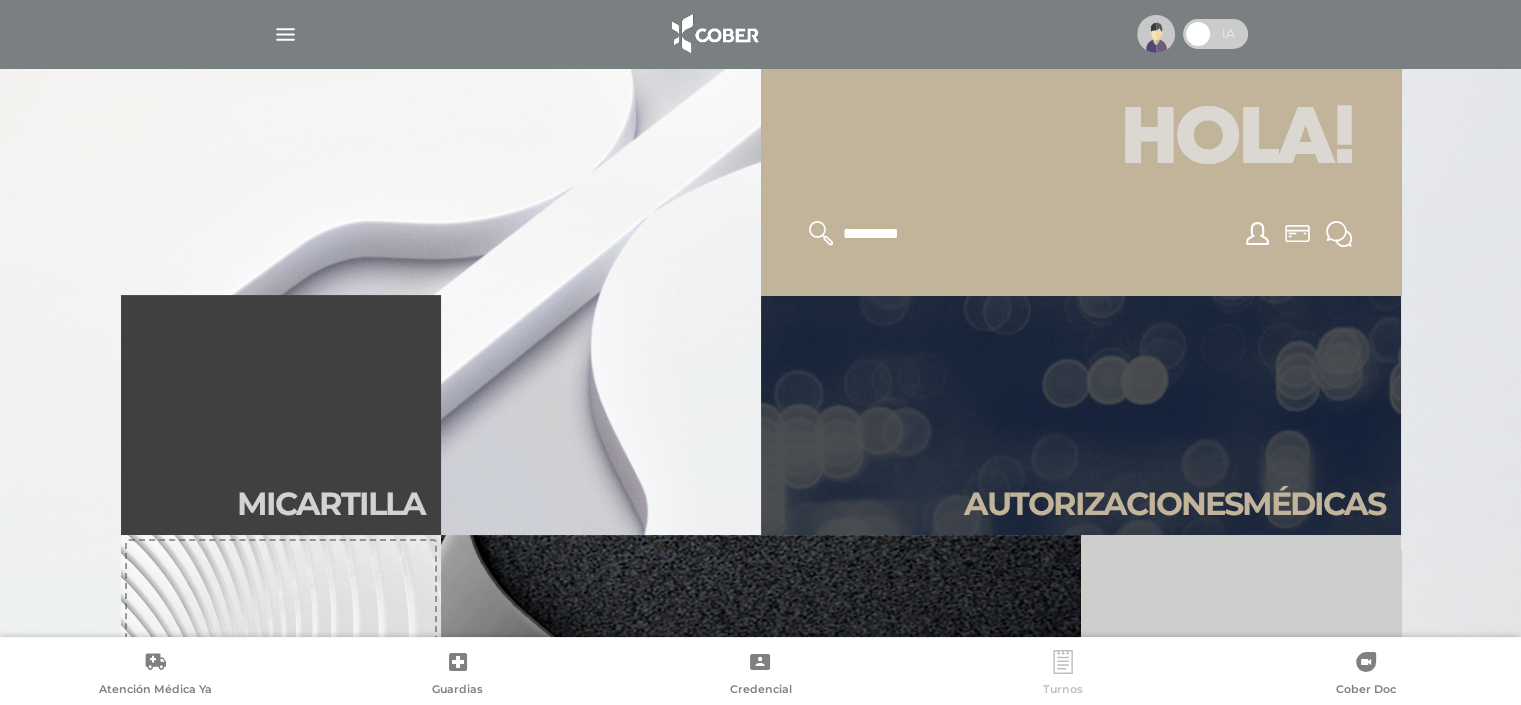 click on "Turnos" at bounding box center (1063, 675) 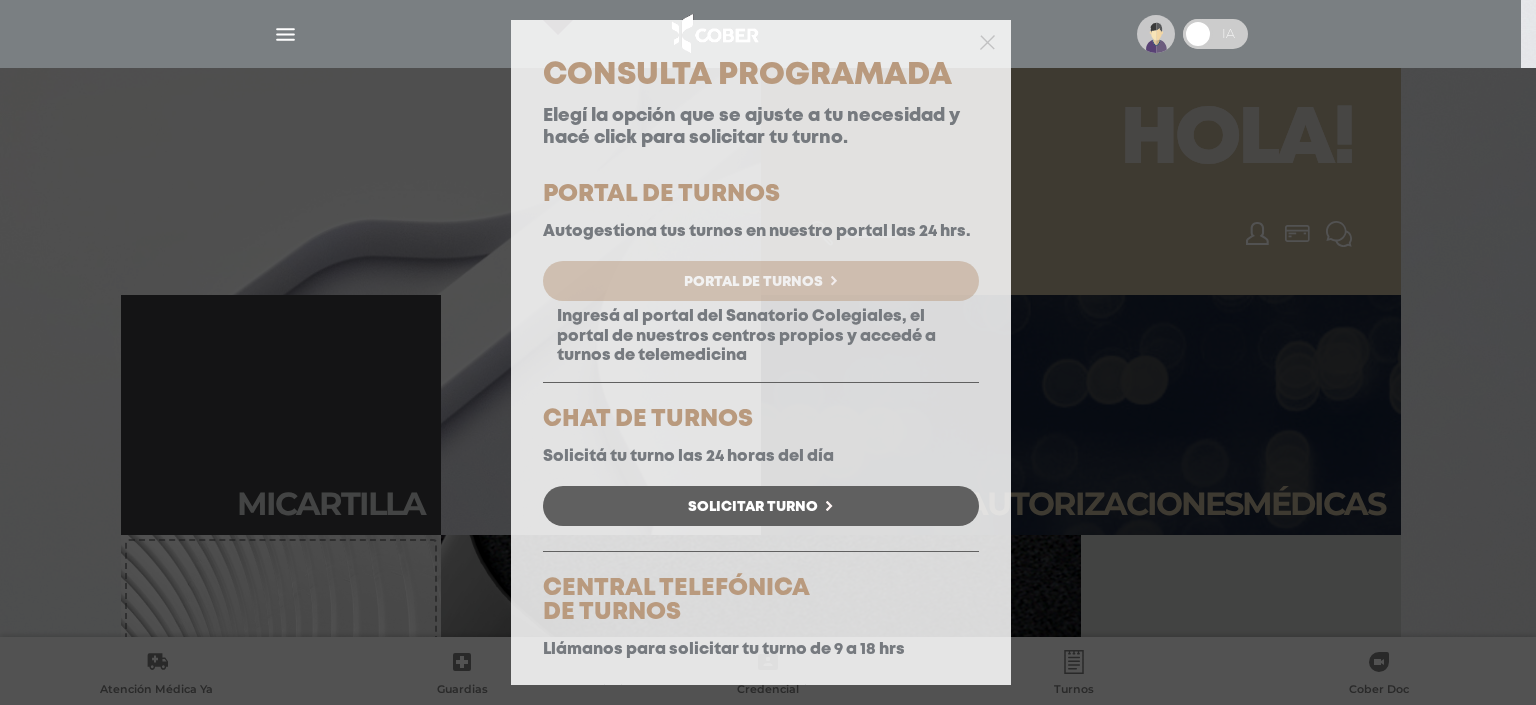 click on "Portal de Turnos" at bounding box center [753, 282] 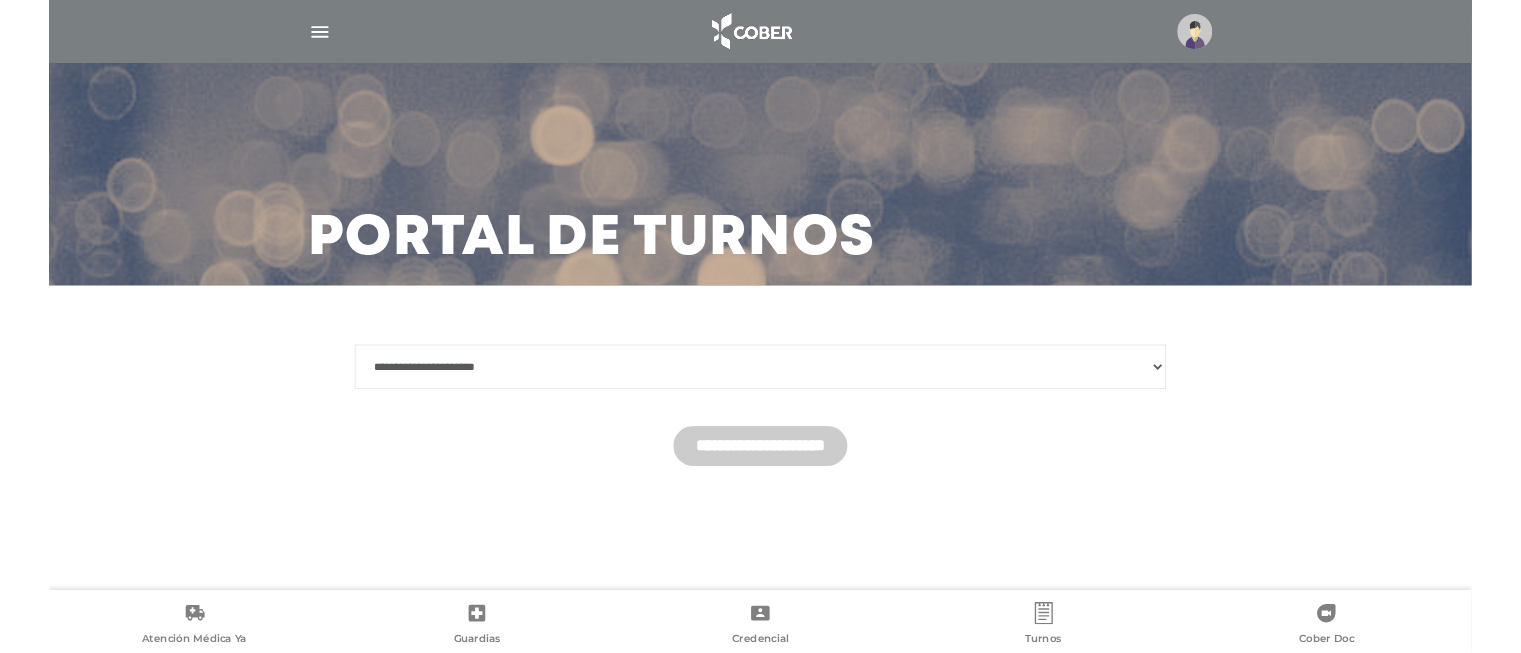 scroll, scrollTop: 0, scrollLeft: 0, axis: both 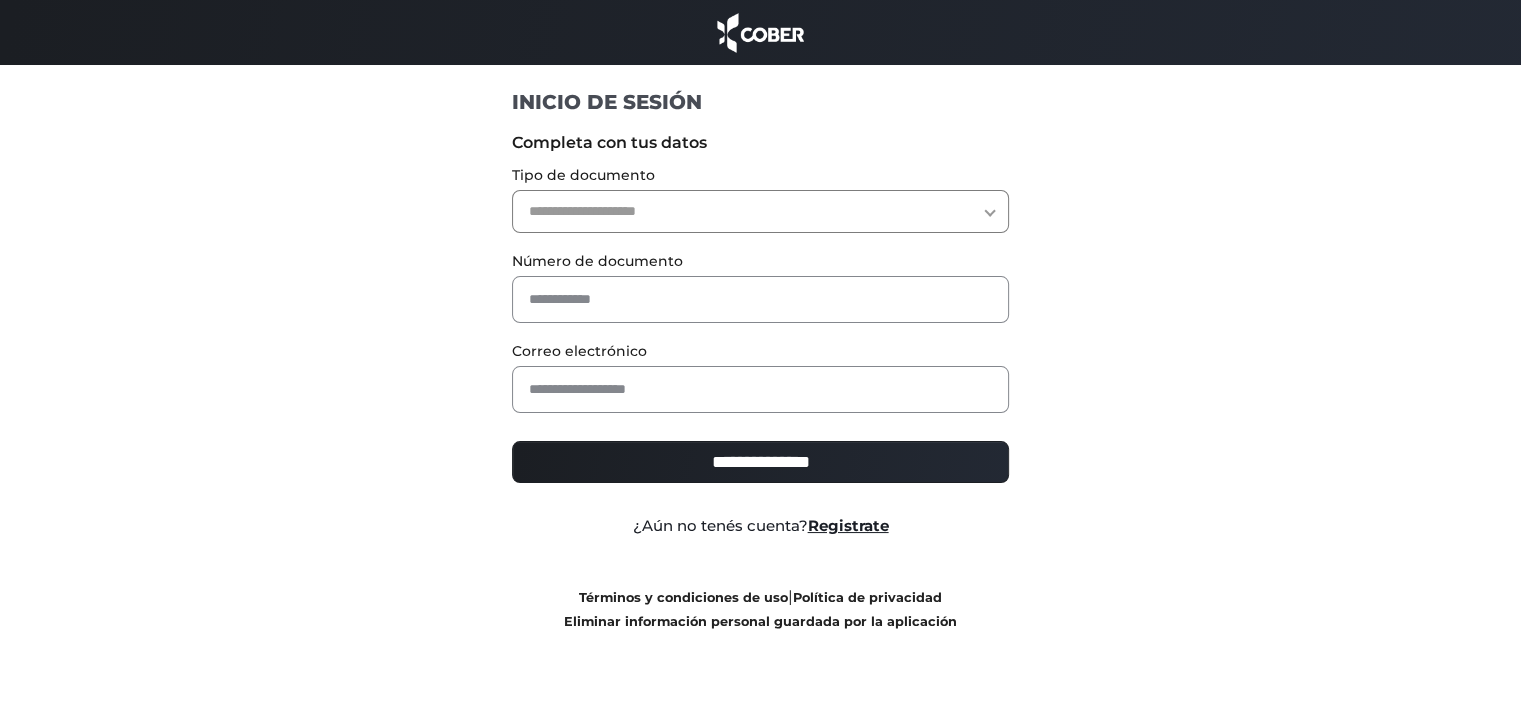 click on "**********" at bounding box center [760, 211] 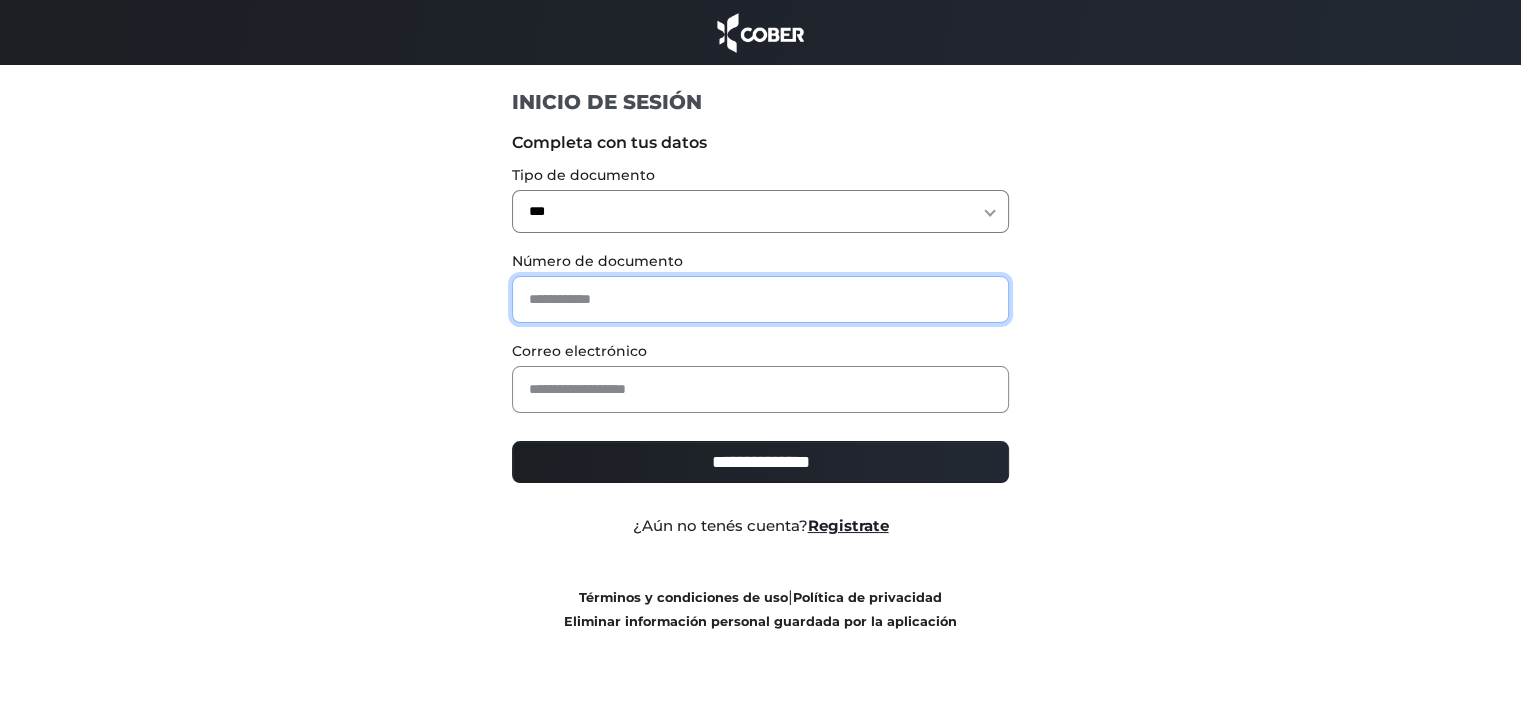 click at bounding box center [760, 299] 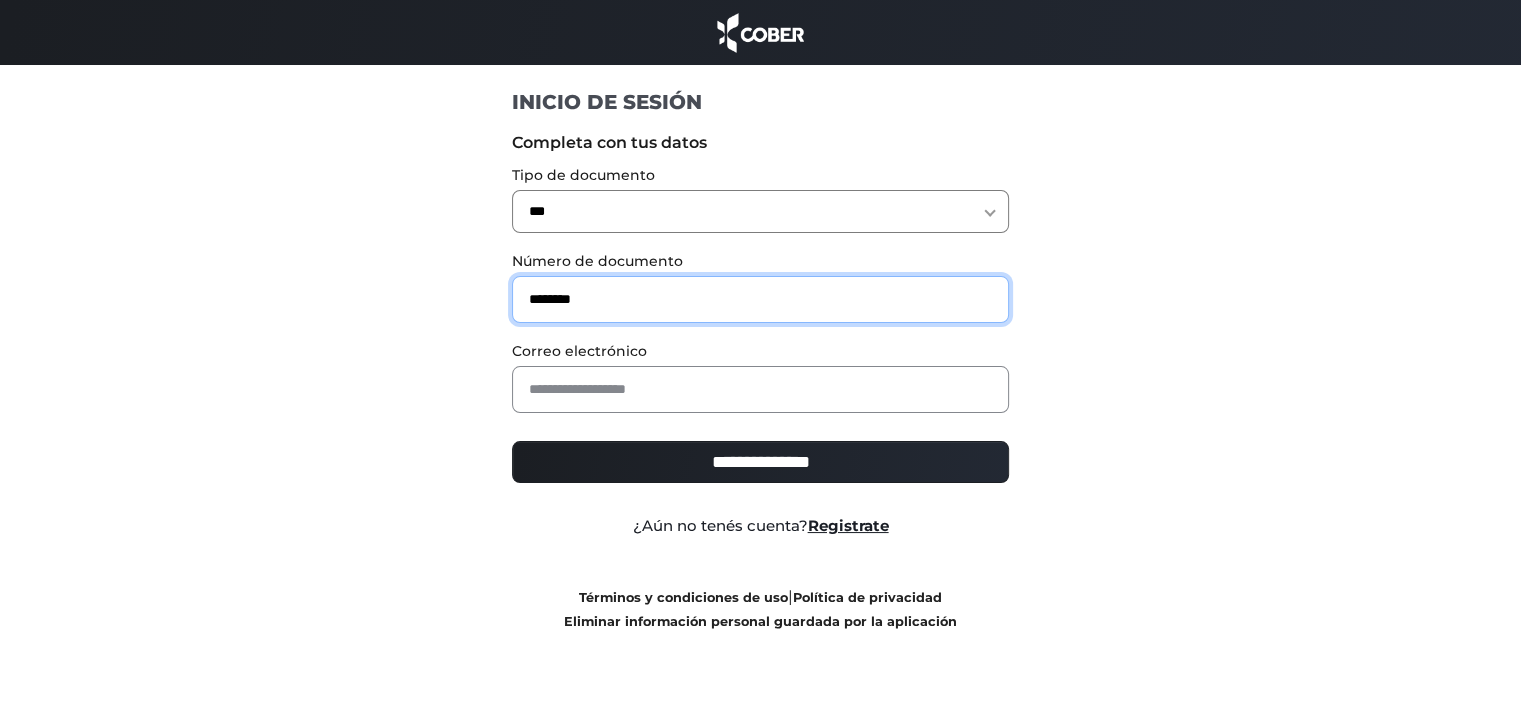 type on "********" 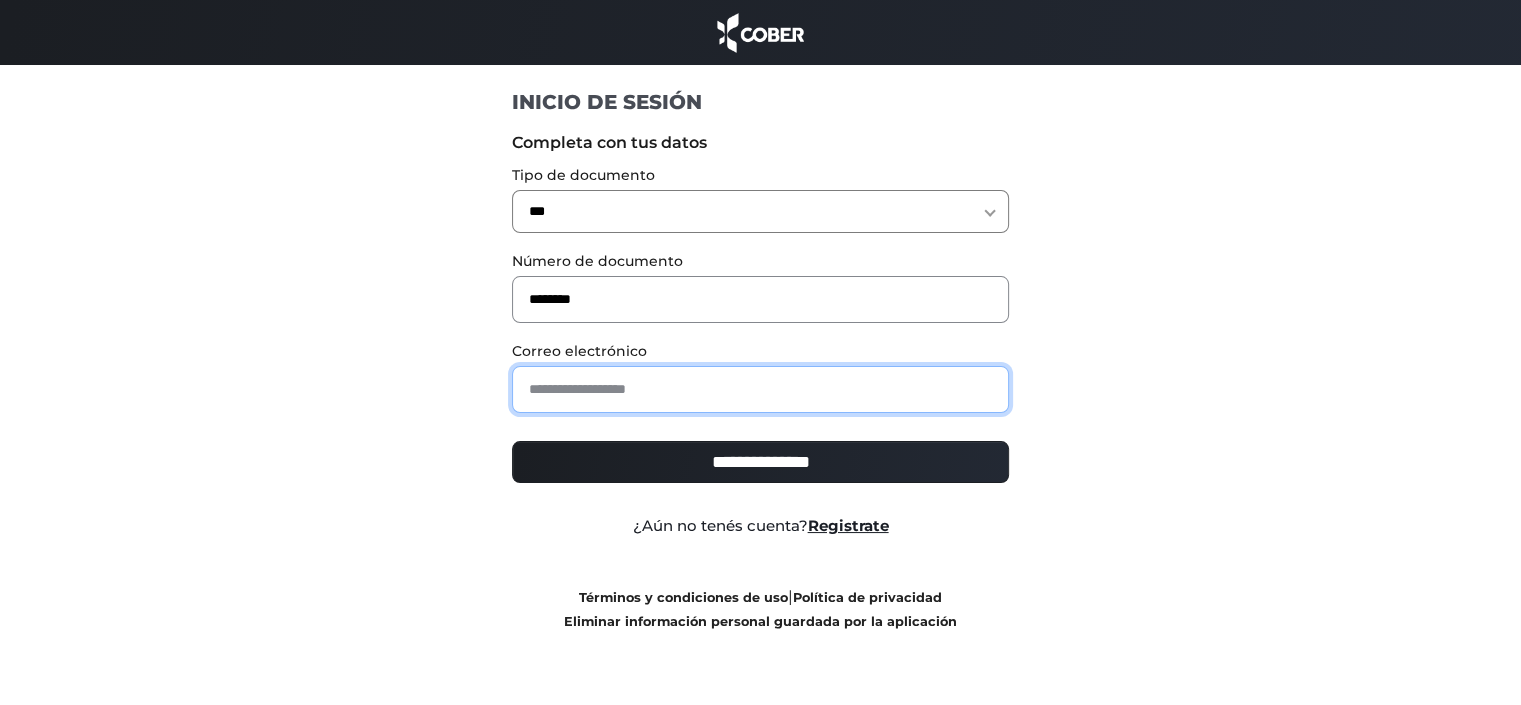 click at bounding box center [760, 389] 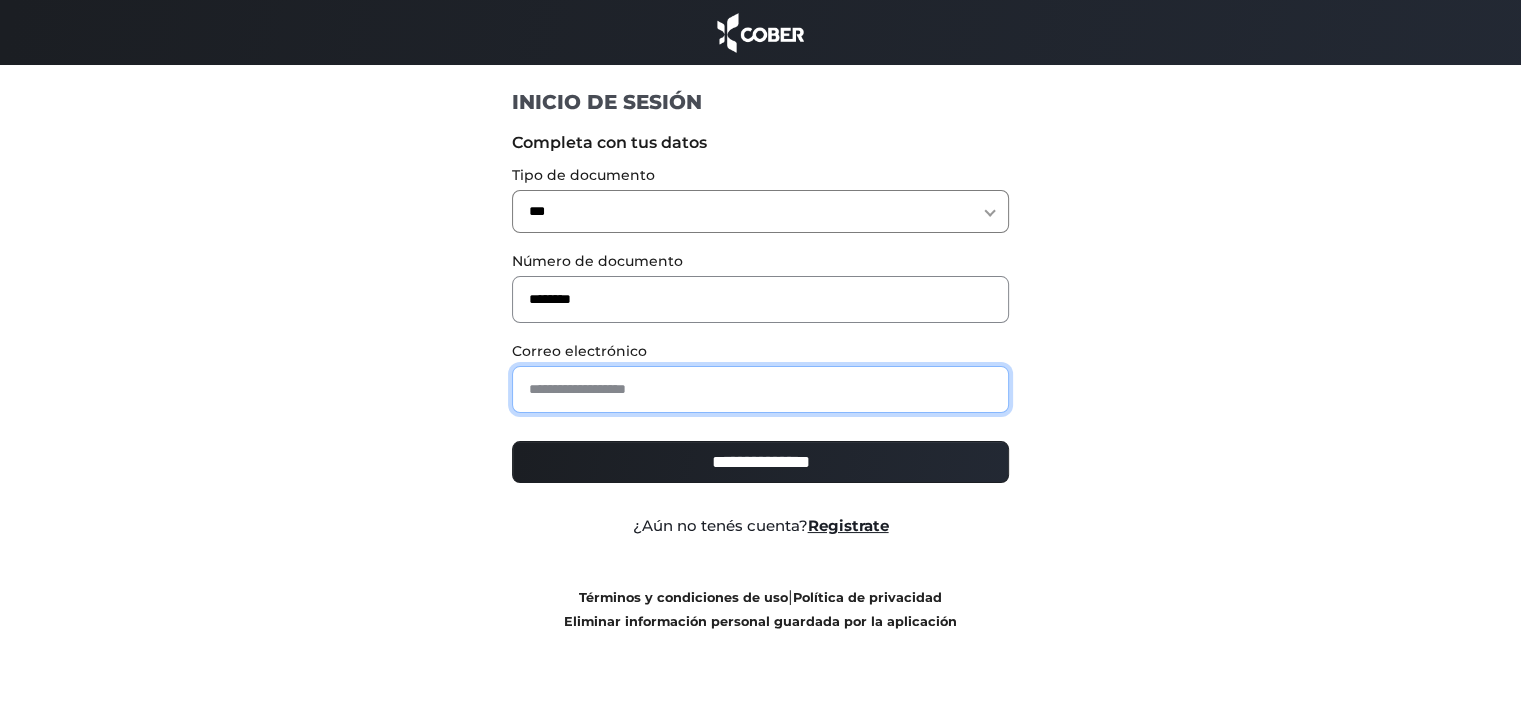 type on "**********" 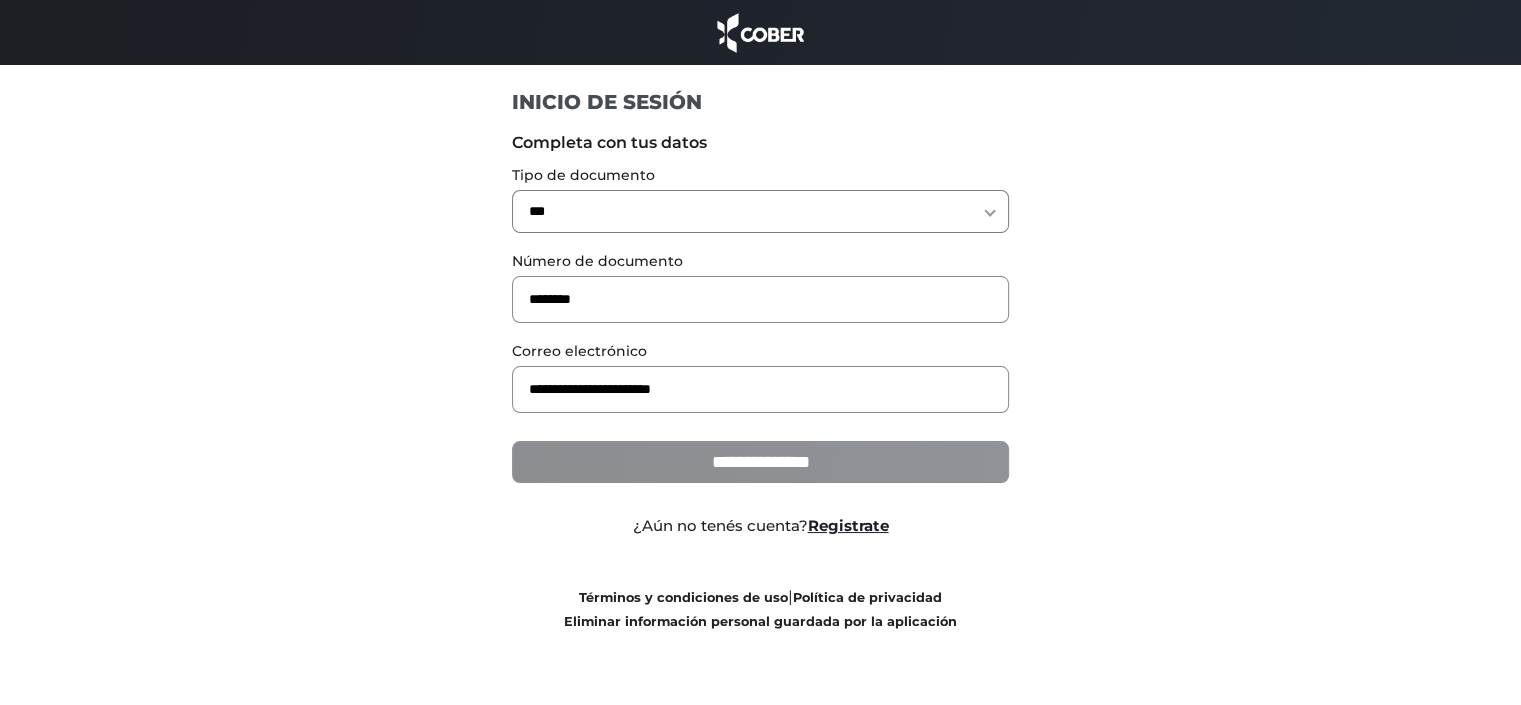 click on "**********" at bounding box center [760, 462] 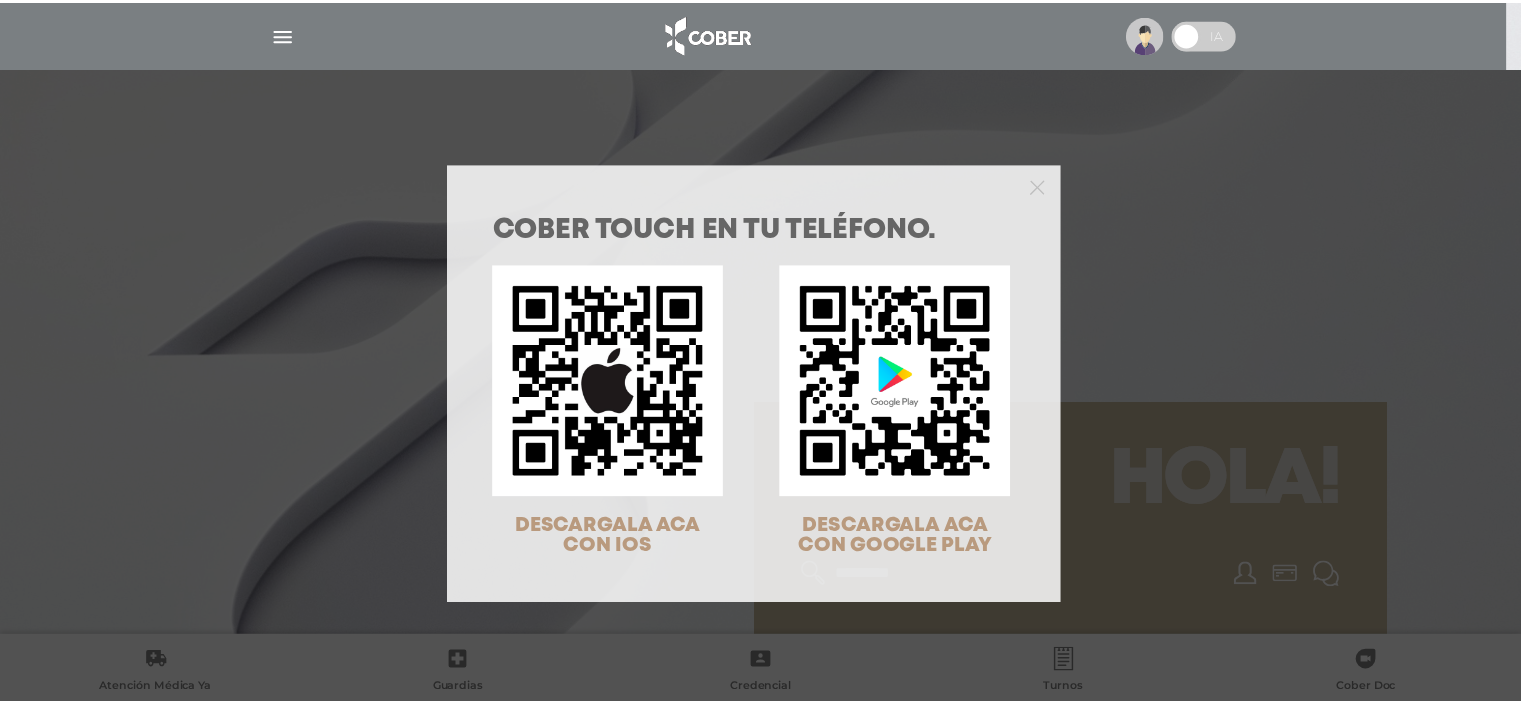 scroll, scrollTop: 0, scrollLeft: 0, axis: both 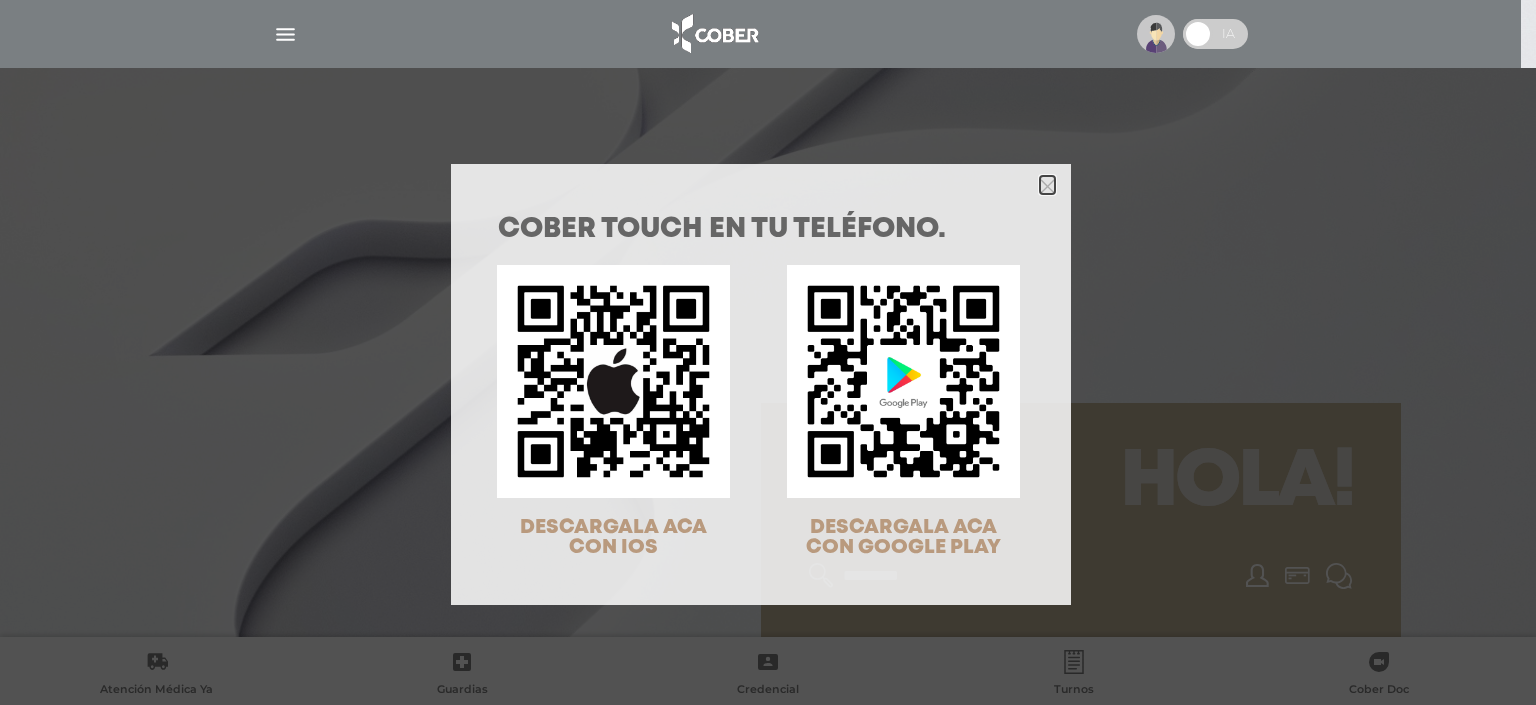 click at bounding box center [1047, 186] 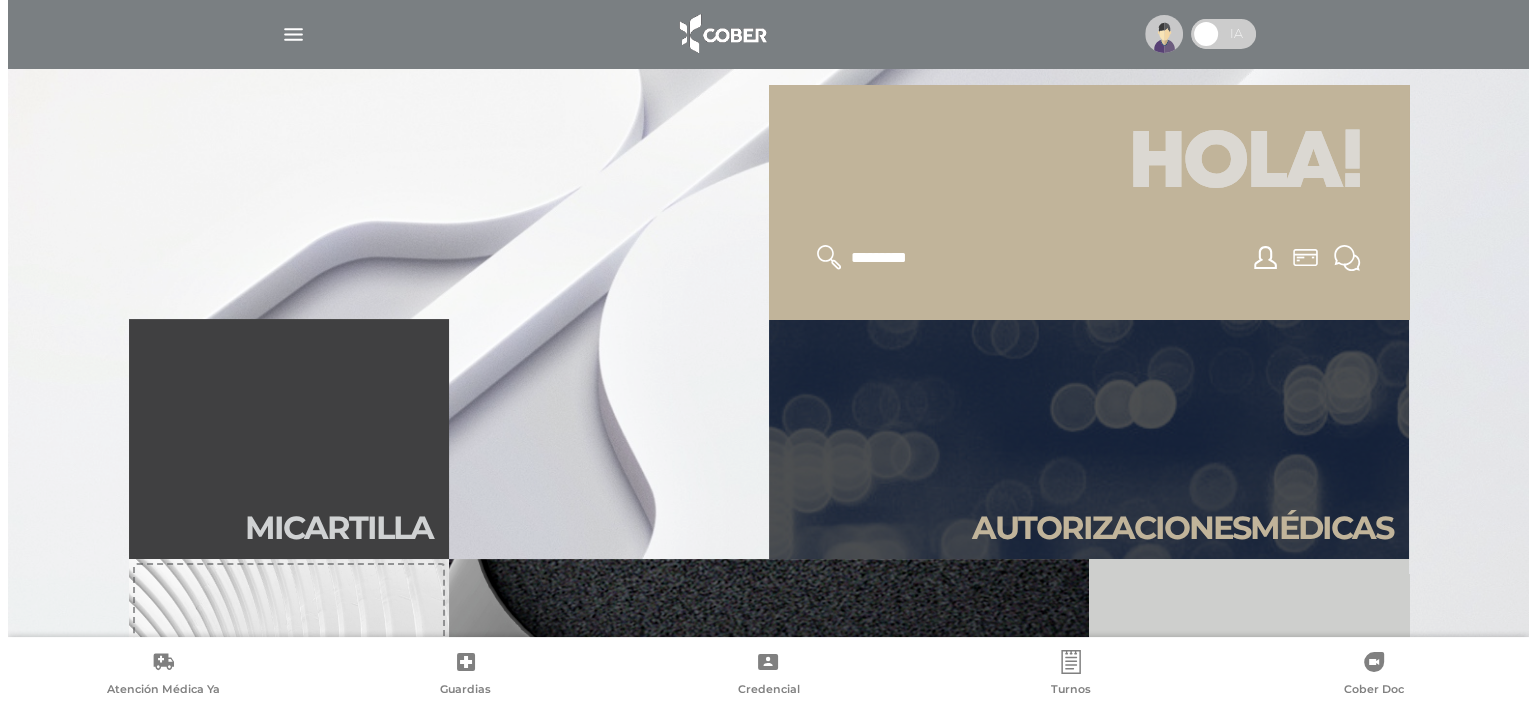 scroll, scrollTop: 323, scrollLeft: 0, axis: vertical 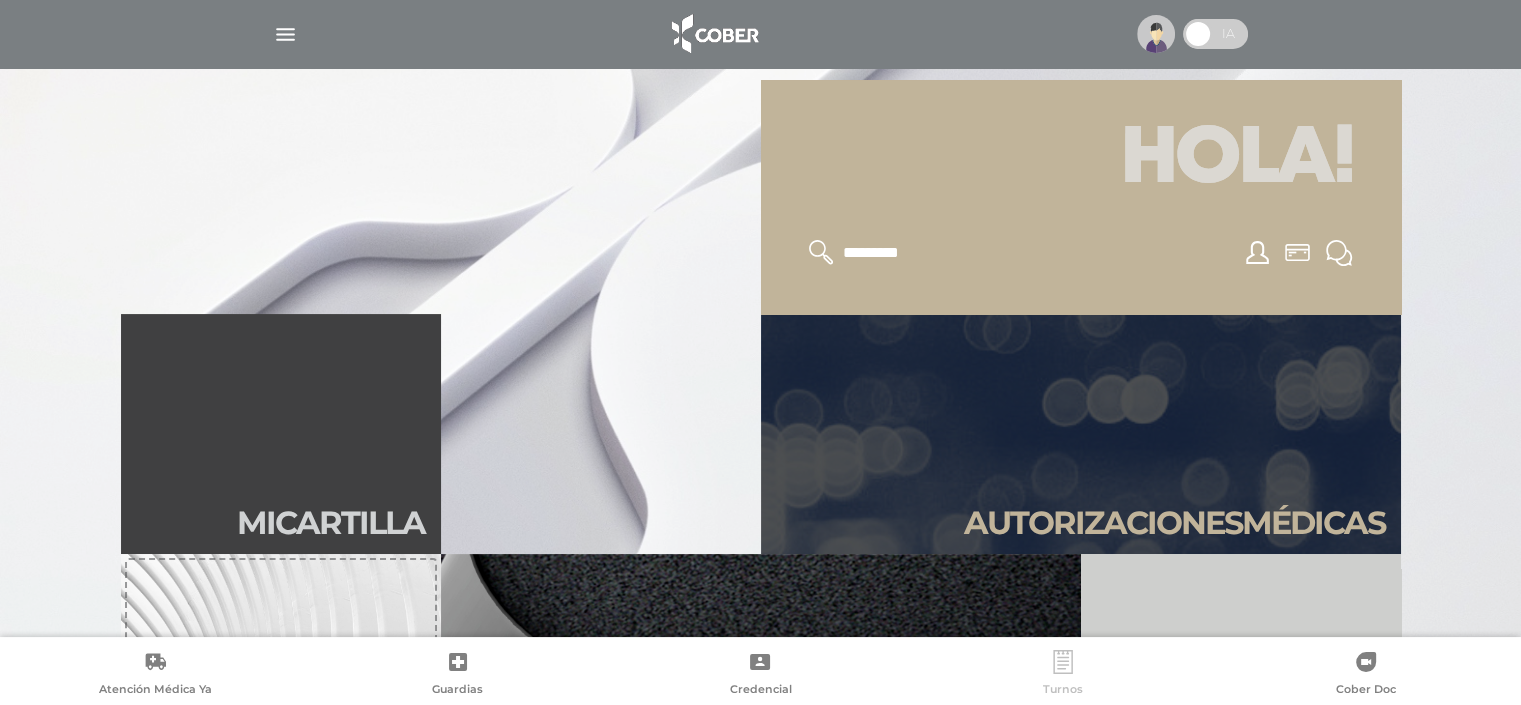 click on "Turnos" at bounding box center (1063, 675) 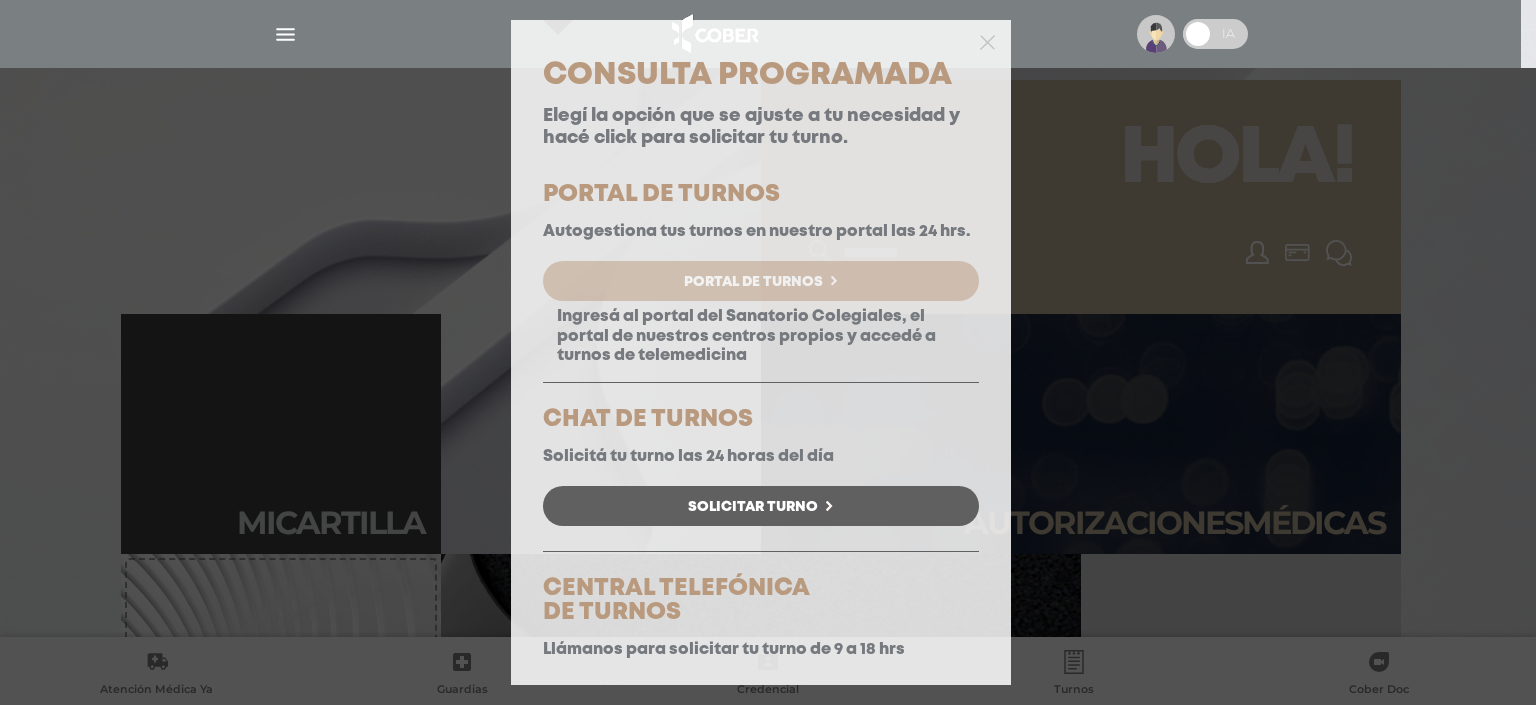 click on "Portal de Turnos" at bounding box center (761, 281) 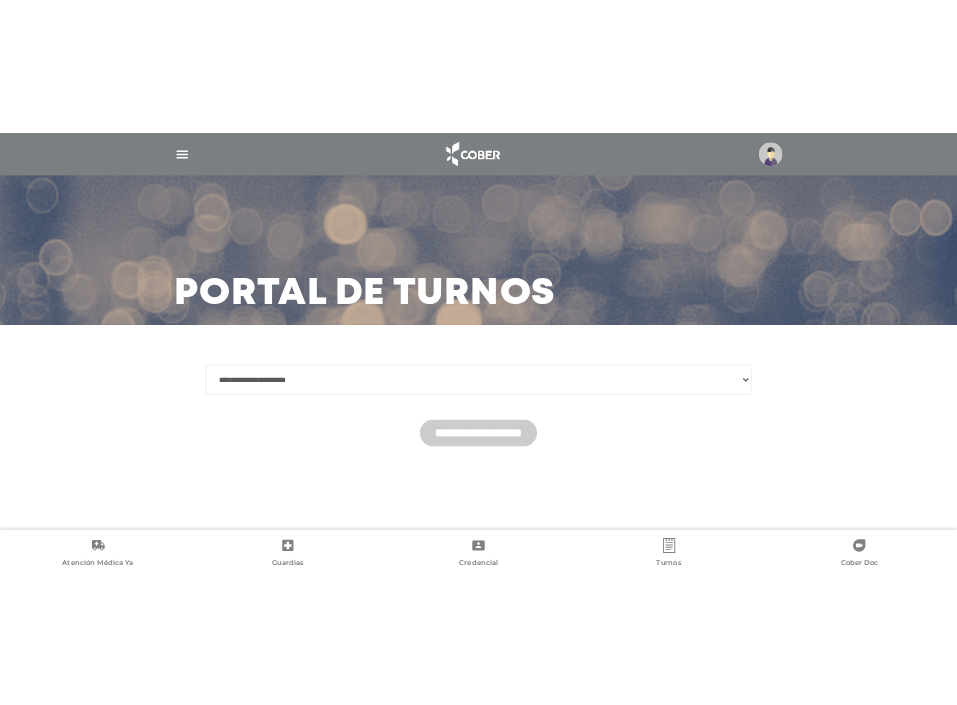 scroll, scrollTop: 0, scrollLeft: 0, axis: both 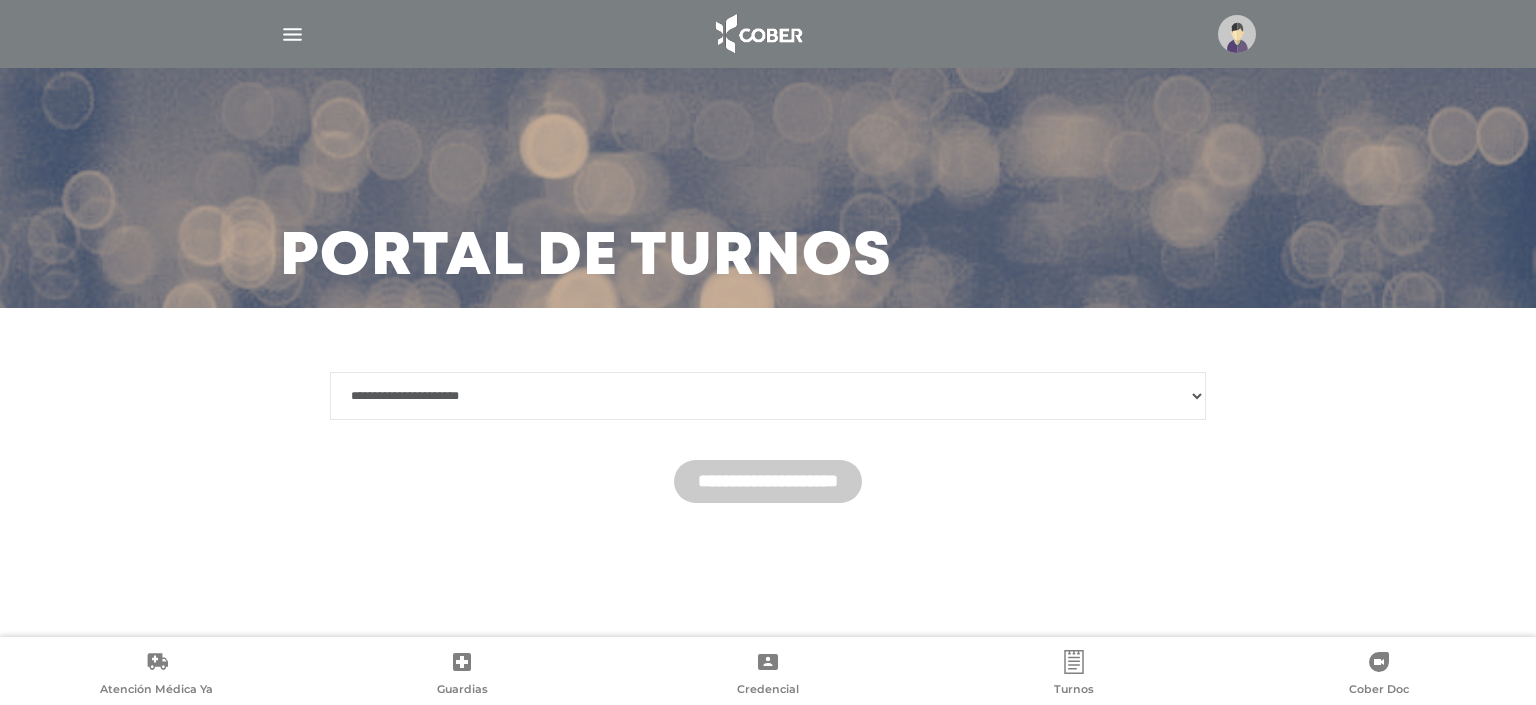 click on "**********" at bounding box center [768, 437] 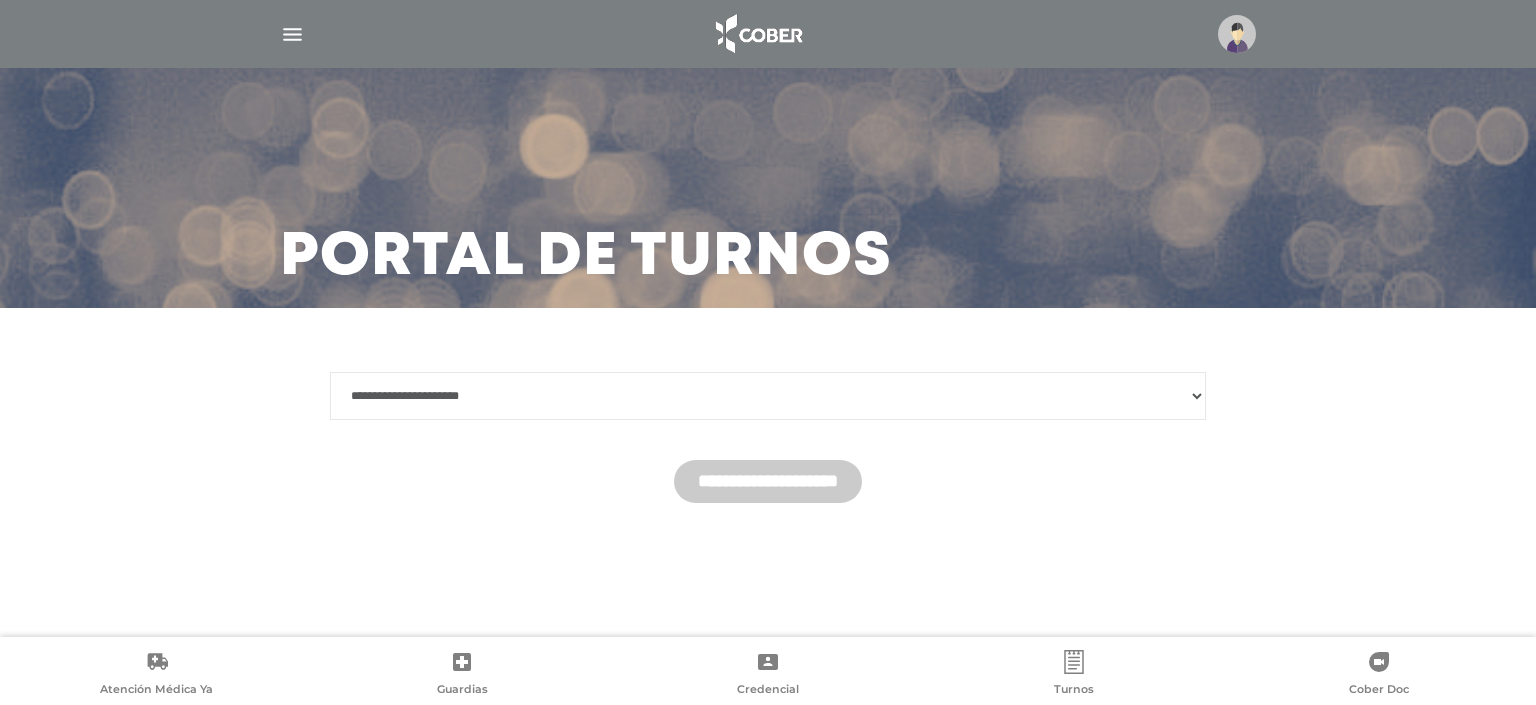 click on "**********" at bounding box center (768, 396) 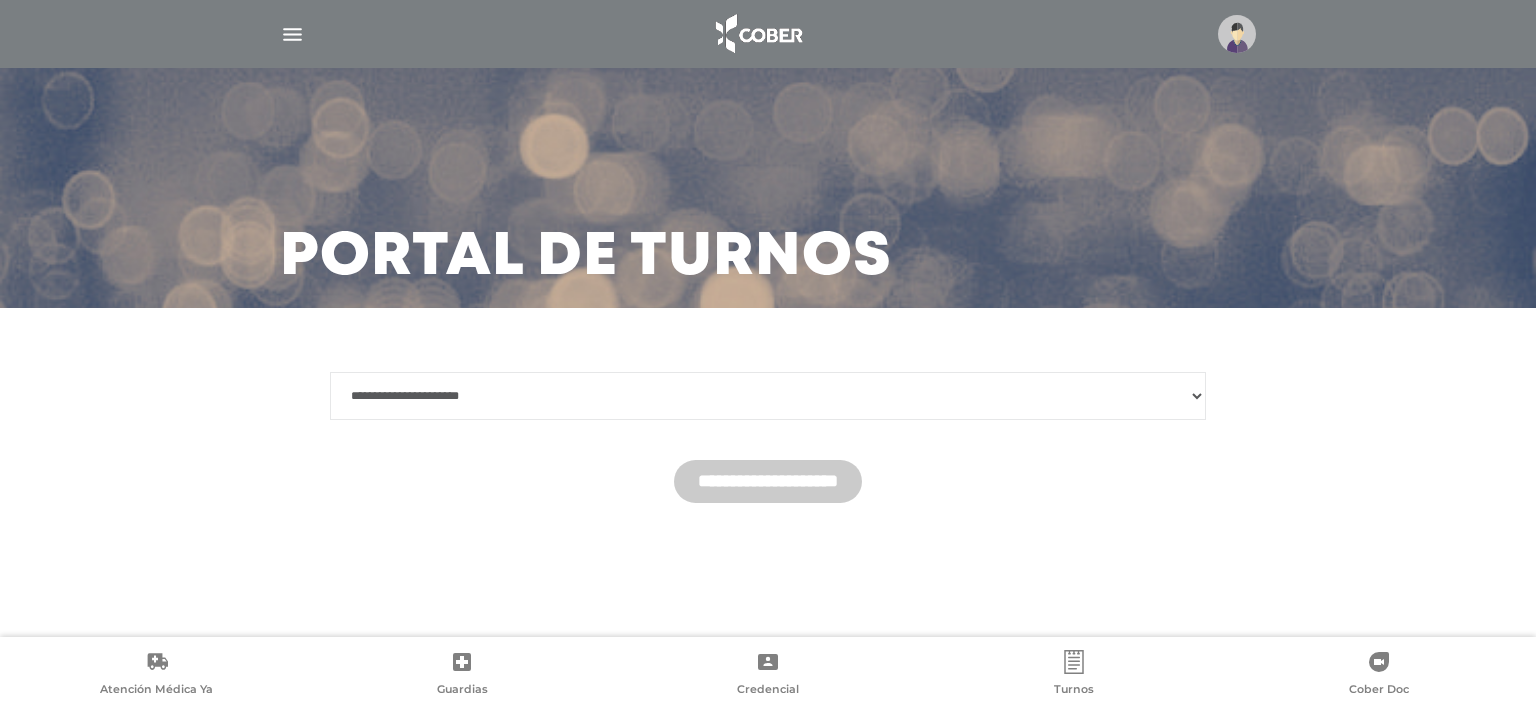 select on "********" 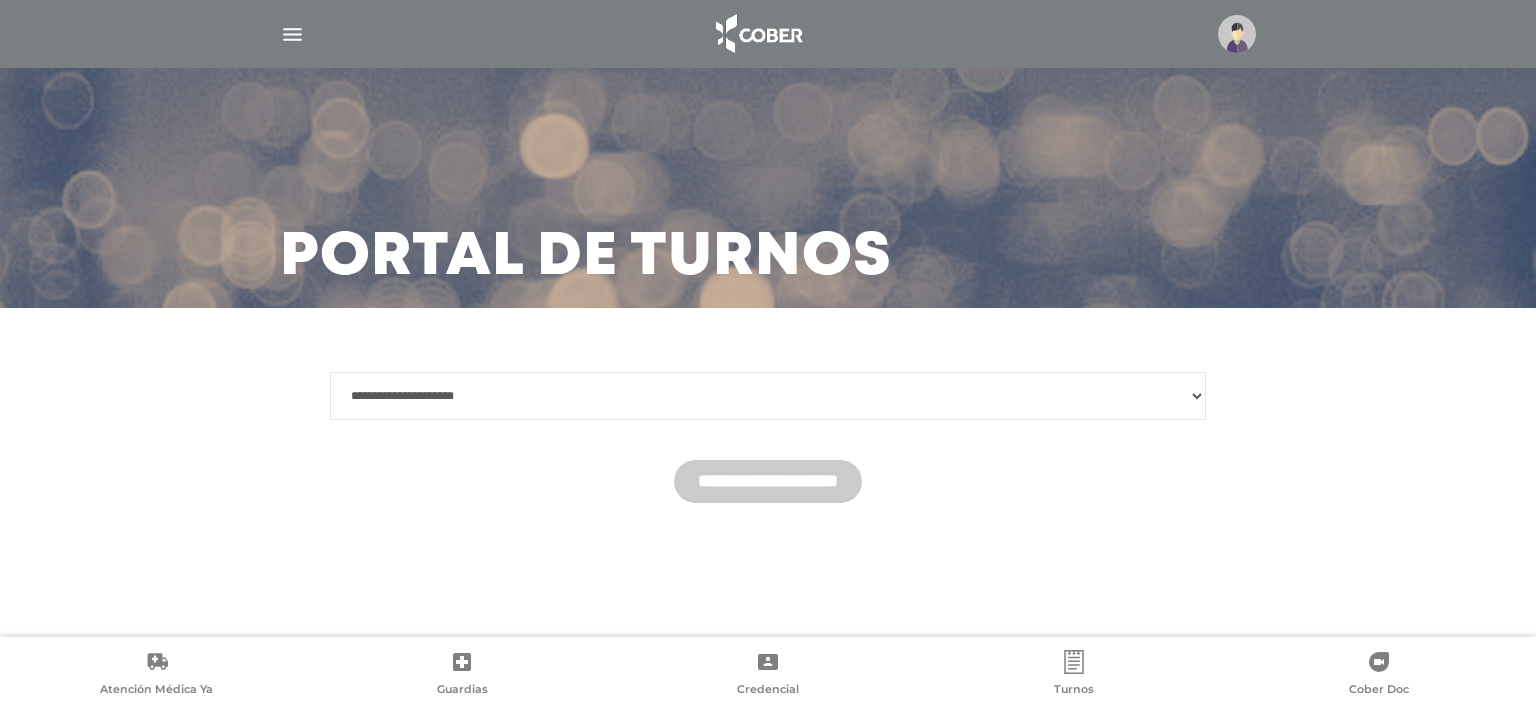 click on "**********" at bounding box center (768, 396) 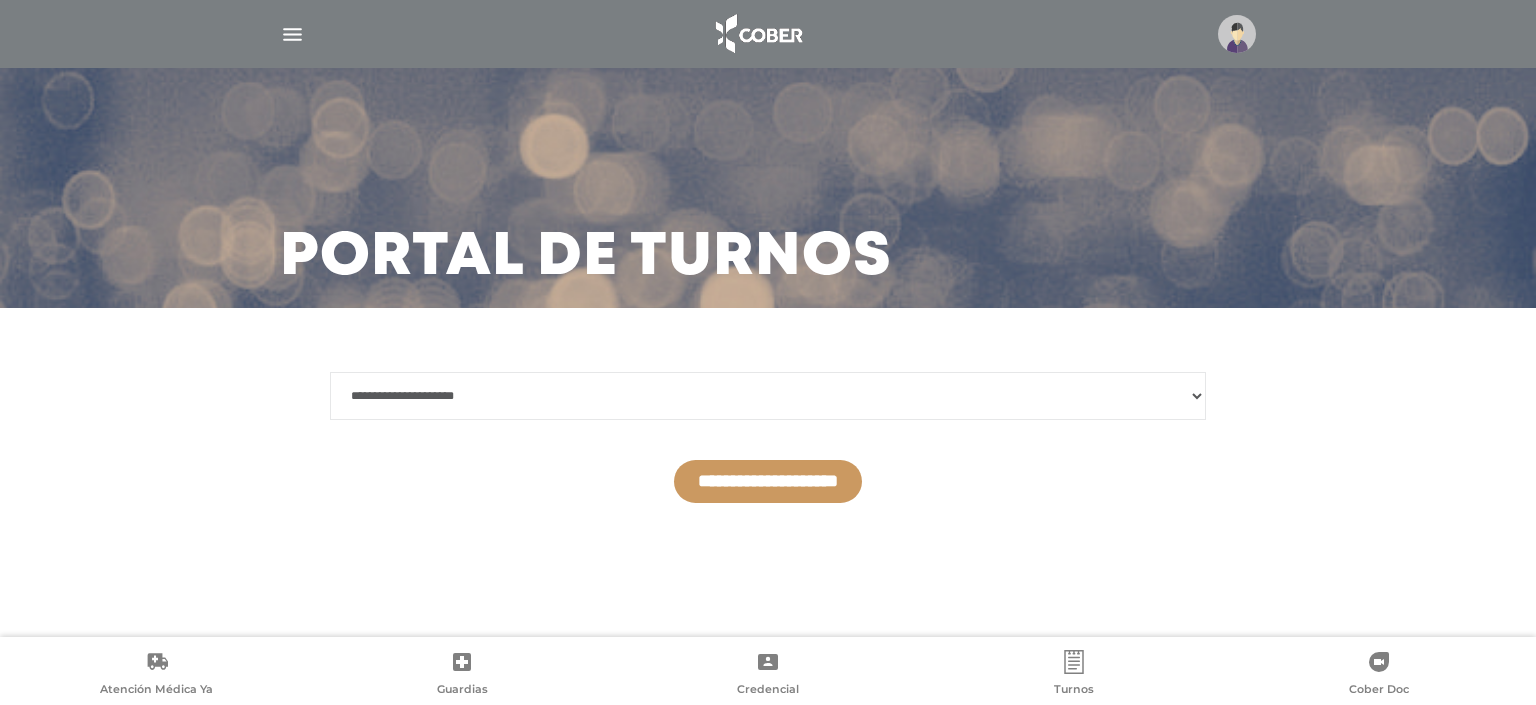 click on "**********" at bounding box center [768, 437] 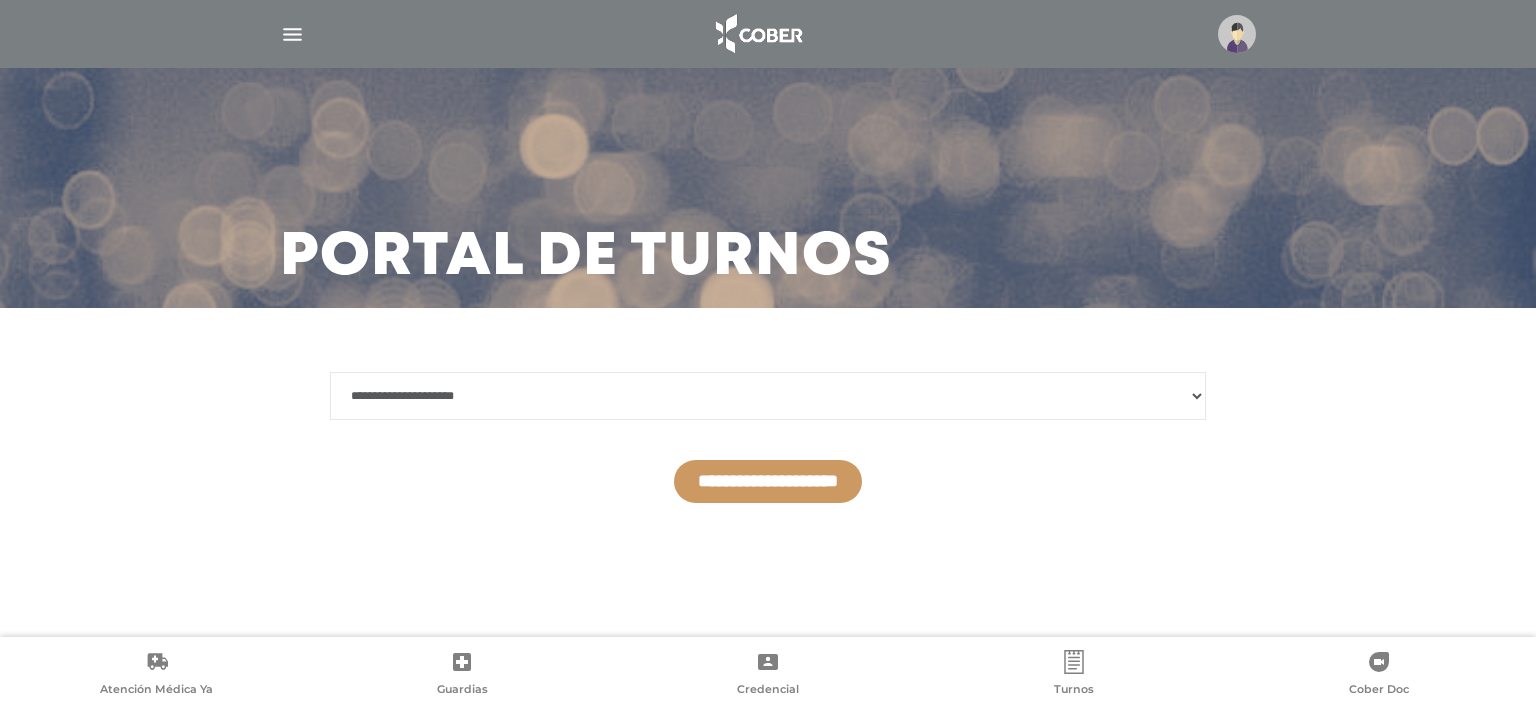 click on "**********" at bounding box center (768, 481) 